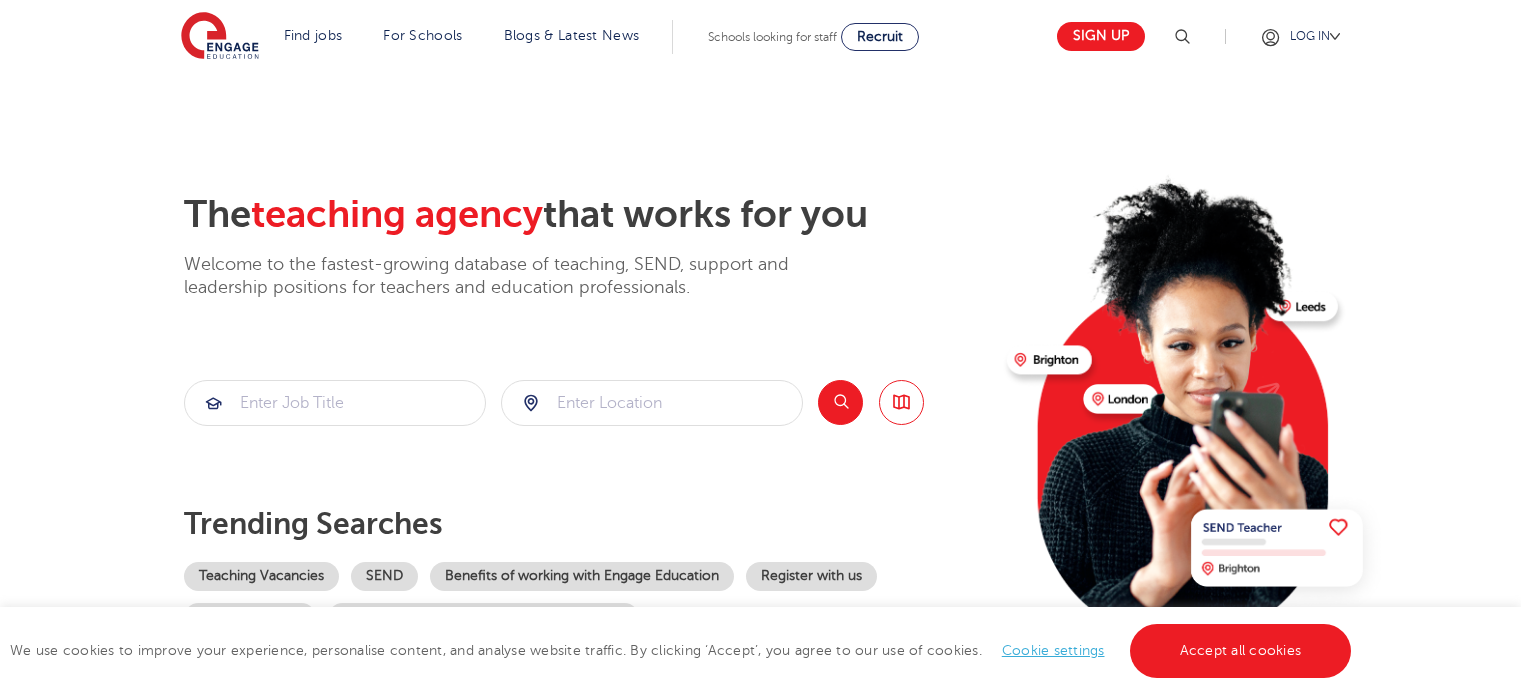 scroll, scrollTop: 0, scrollLeft: 0, axis: both 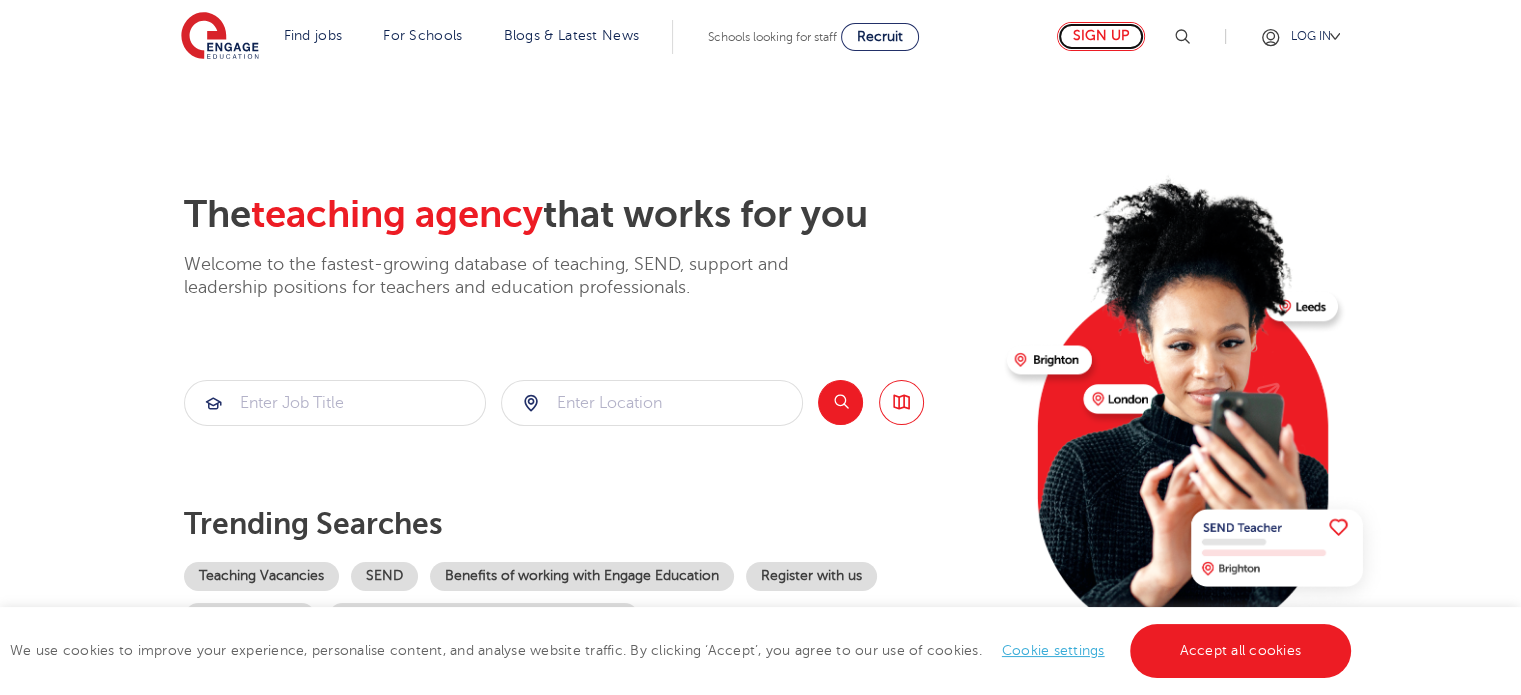 click on "Sign up" at bounding box center [1101, 36] 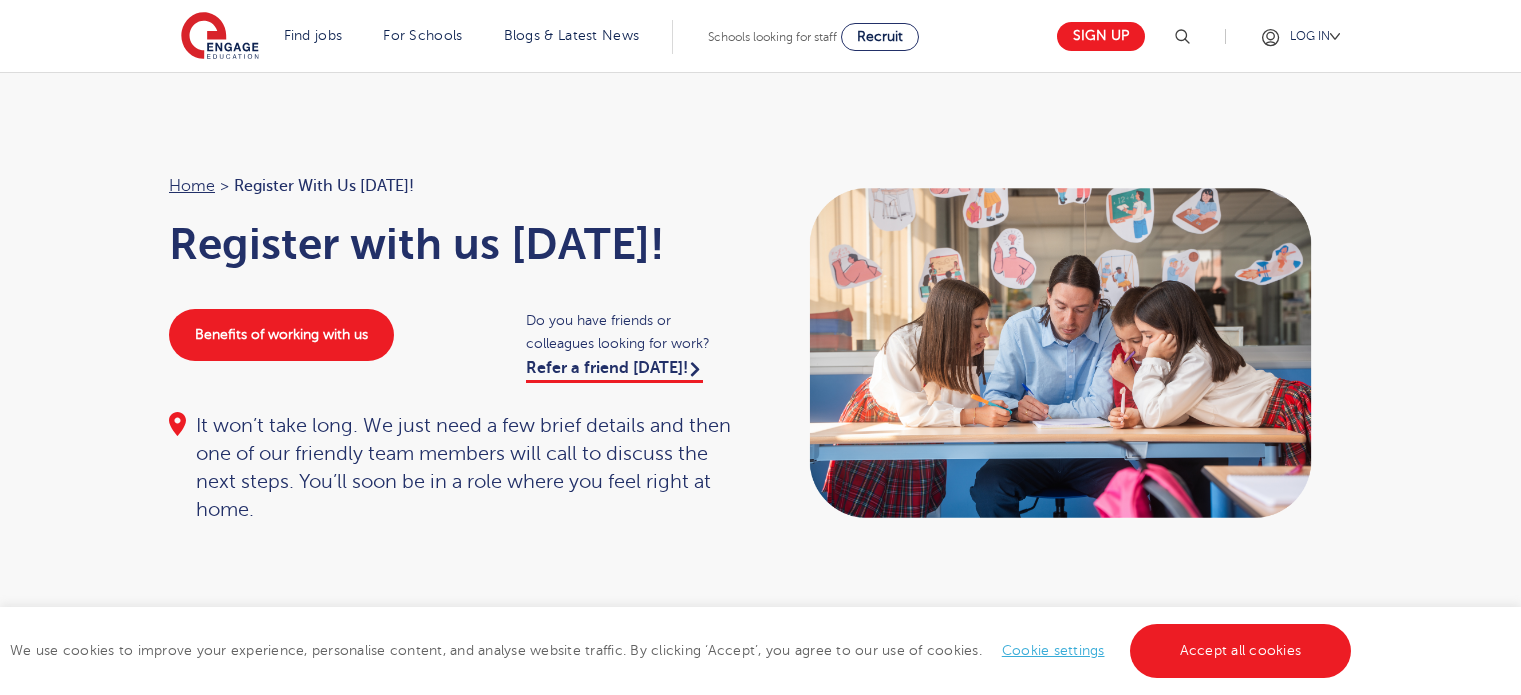 scroll, scrollTop: 0, scrollLeft: 0, axis: both 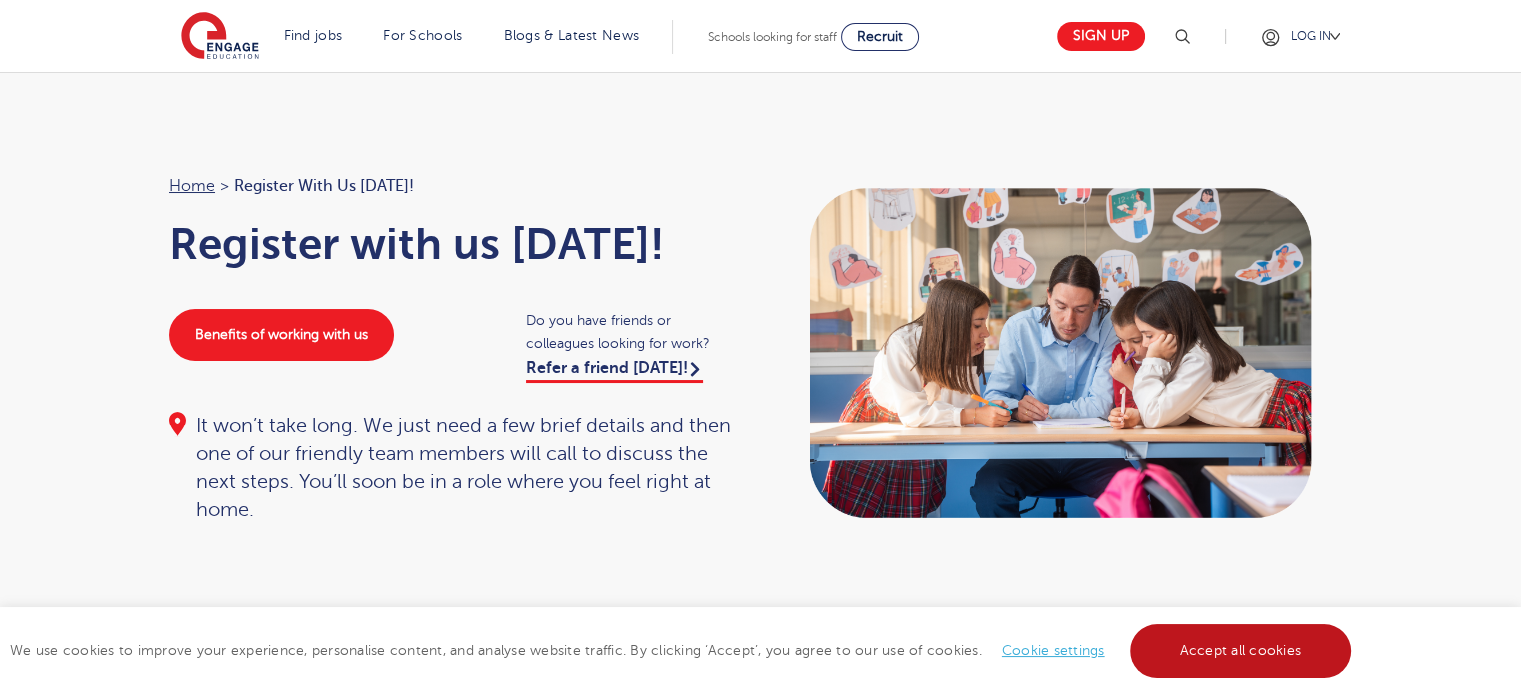 click on "Accept all cookies" at bounding box center [1241, 651] 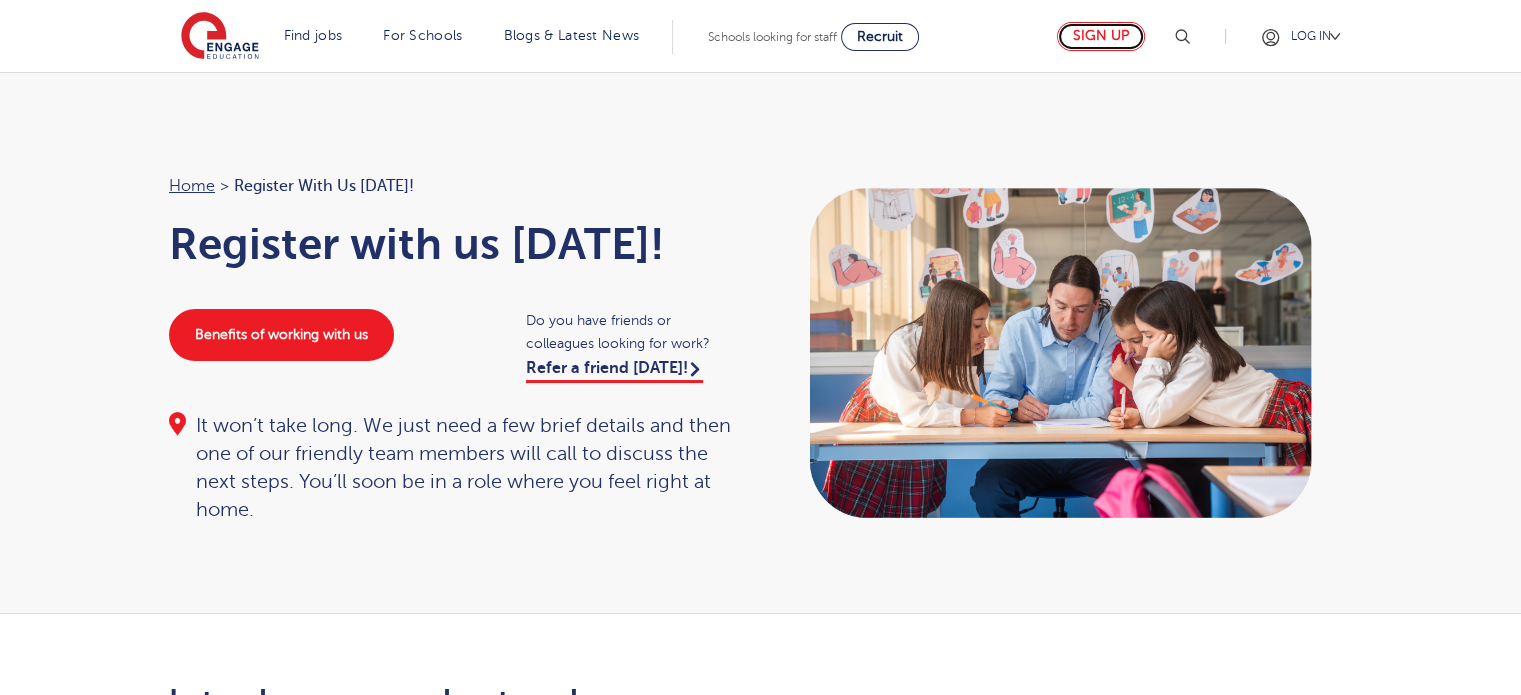 click on "Sign up" at bounding box center (1101, 36) 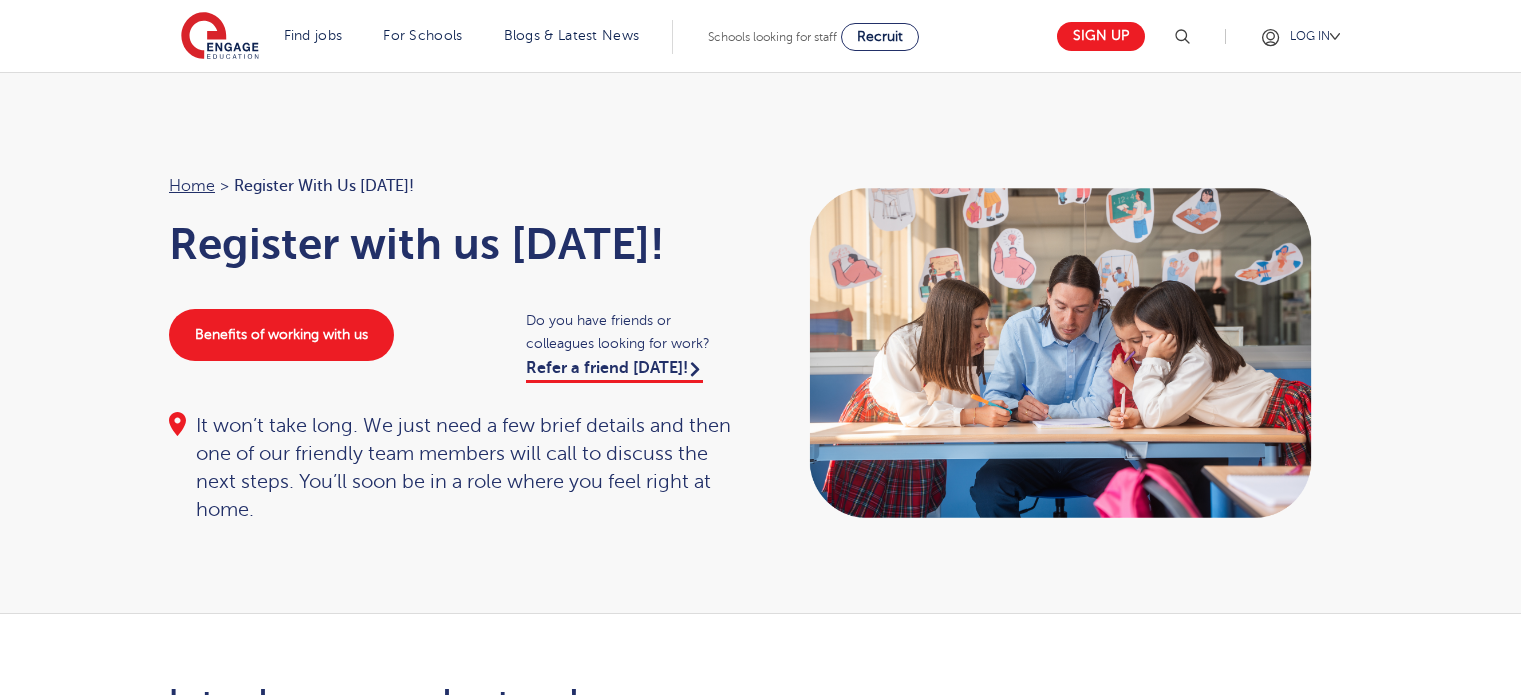 scroll, scrollTop: 0, scrollLeft: 0, axis: both 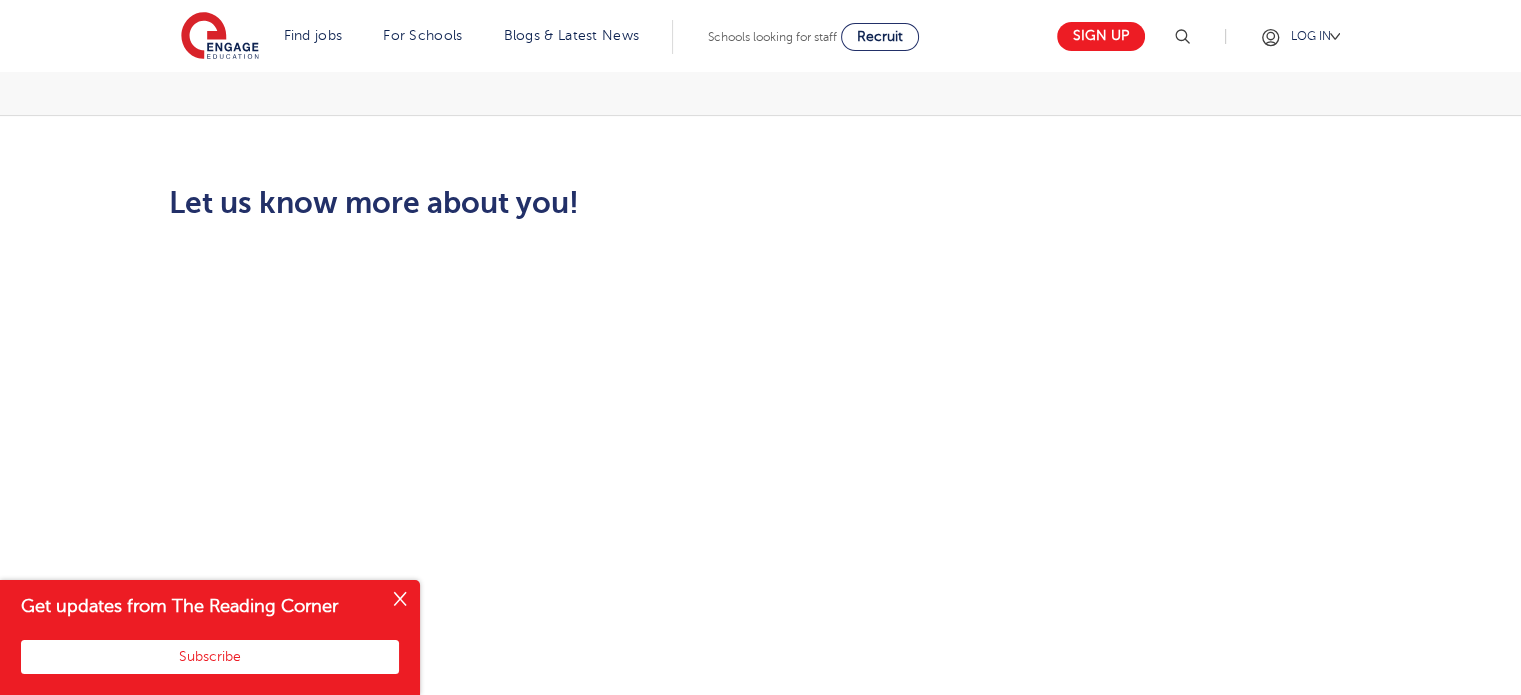 click at bounding box center [400, 600] 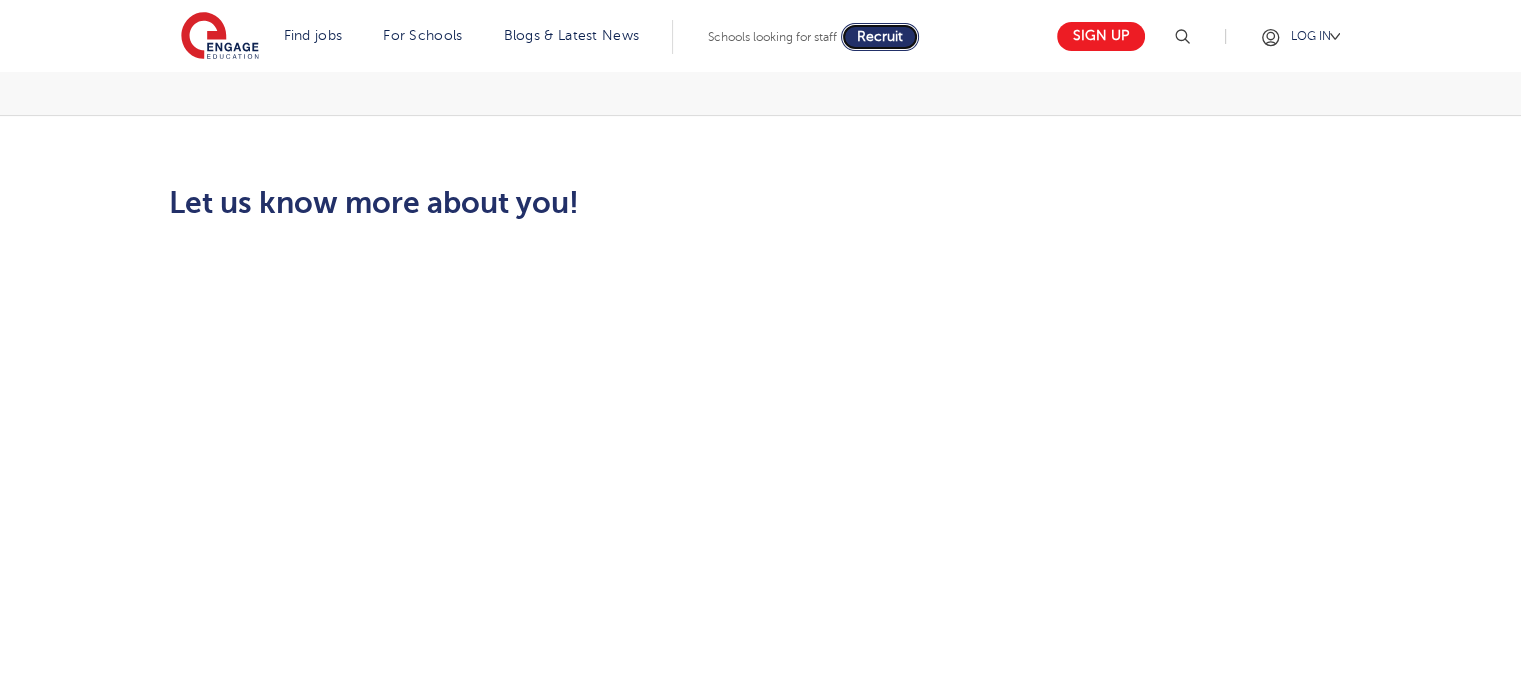 click on "Recruit" at bounding box center (880, 36) 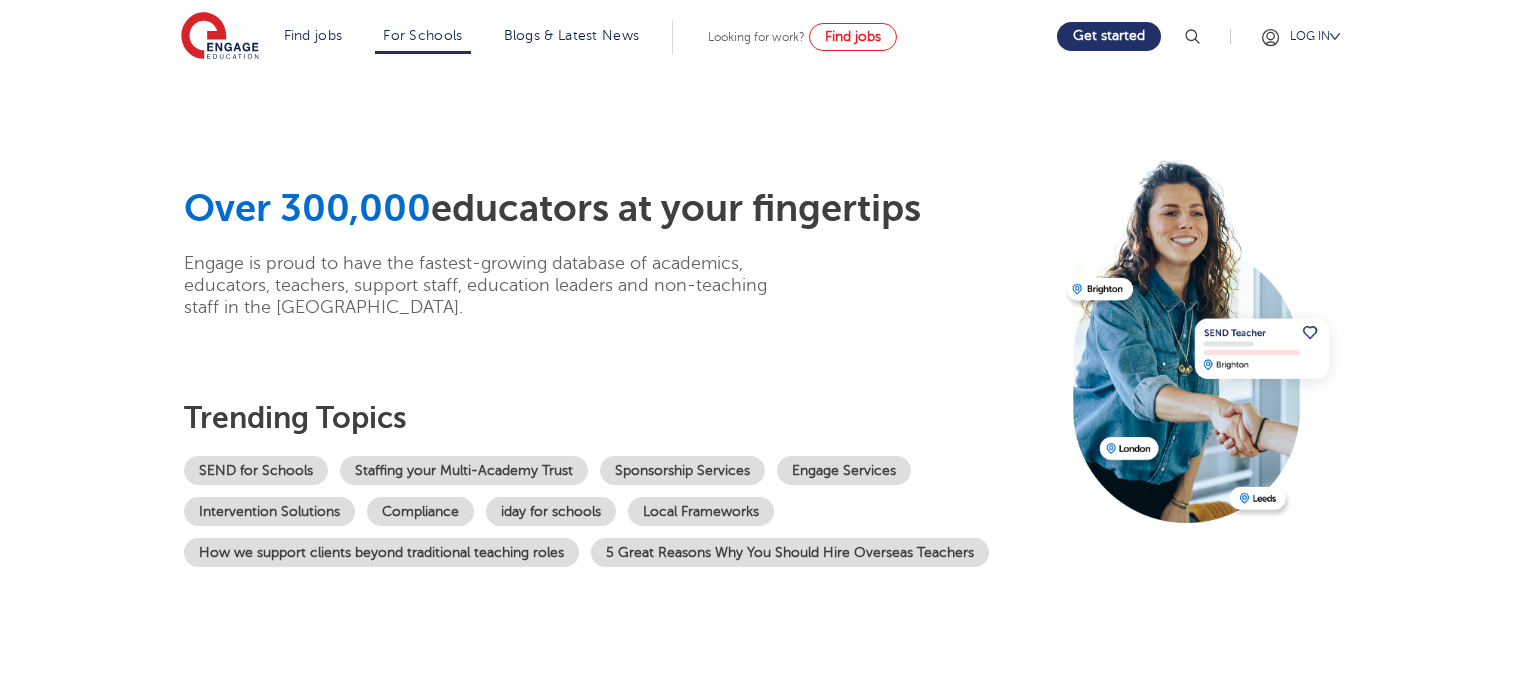 scroll, scrollTop: 0, scrollLeft: 0, axis: both 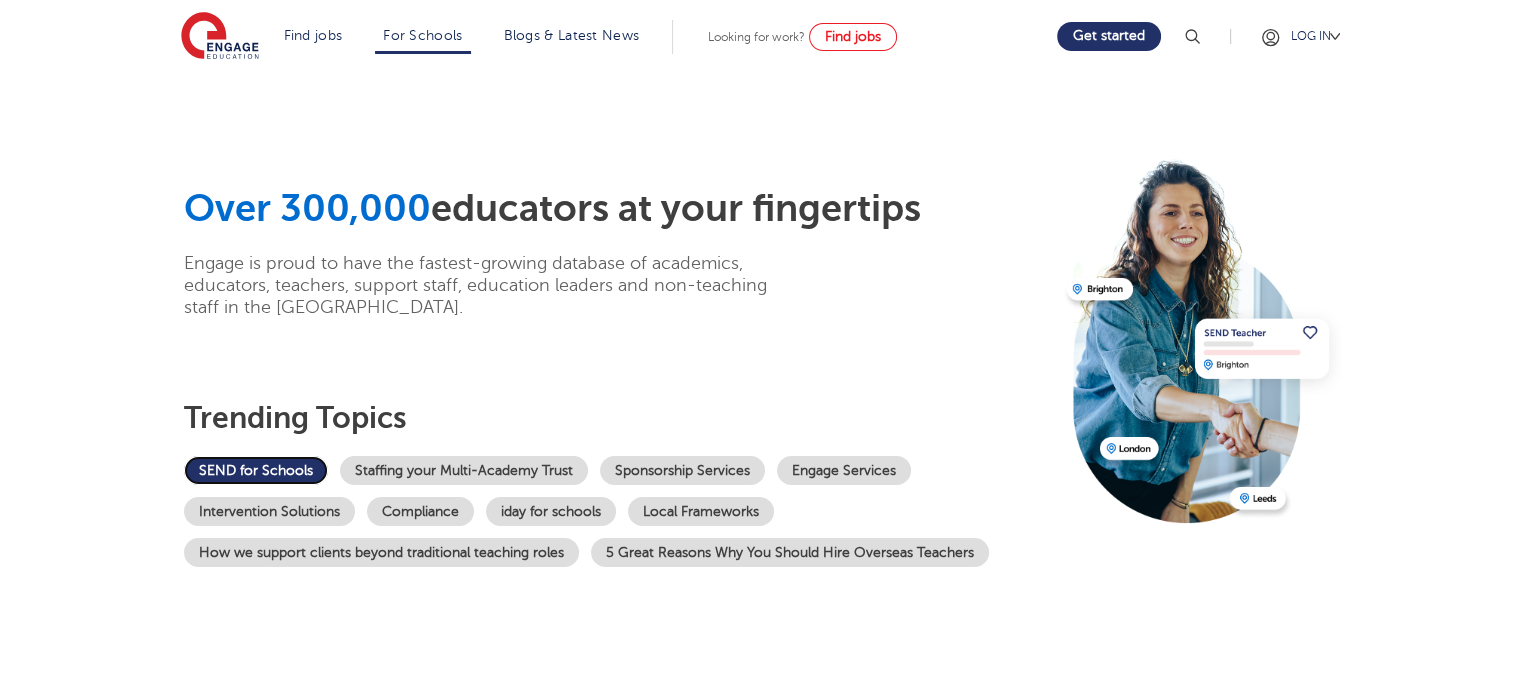 click on "SEND for Schools" at bounding box center [256, 470] 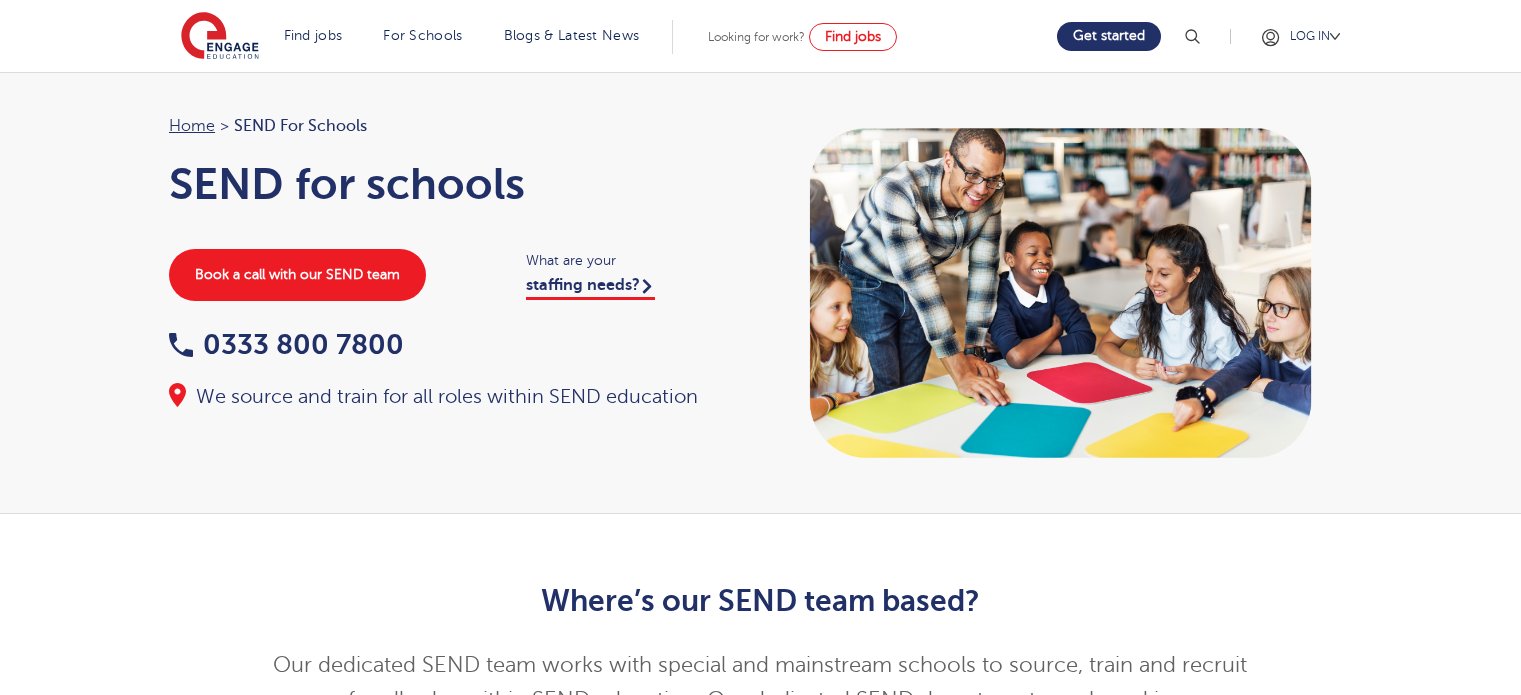 scroll, scrollTop: 0, scrollLeft: 0, axis: both 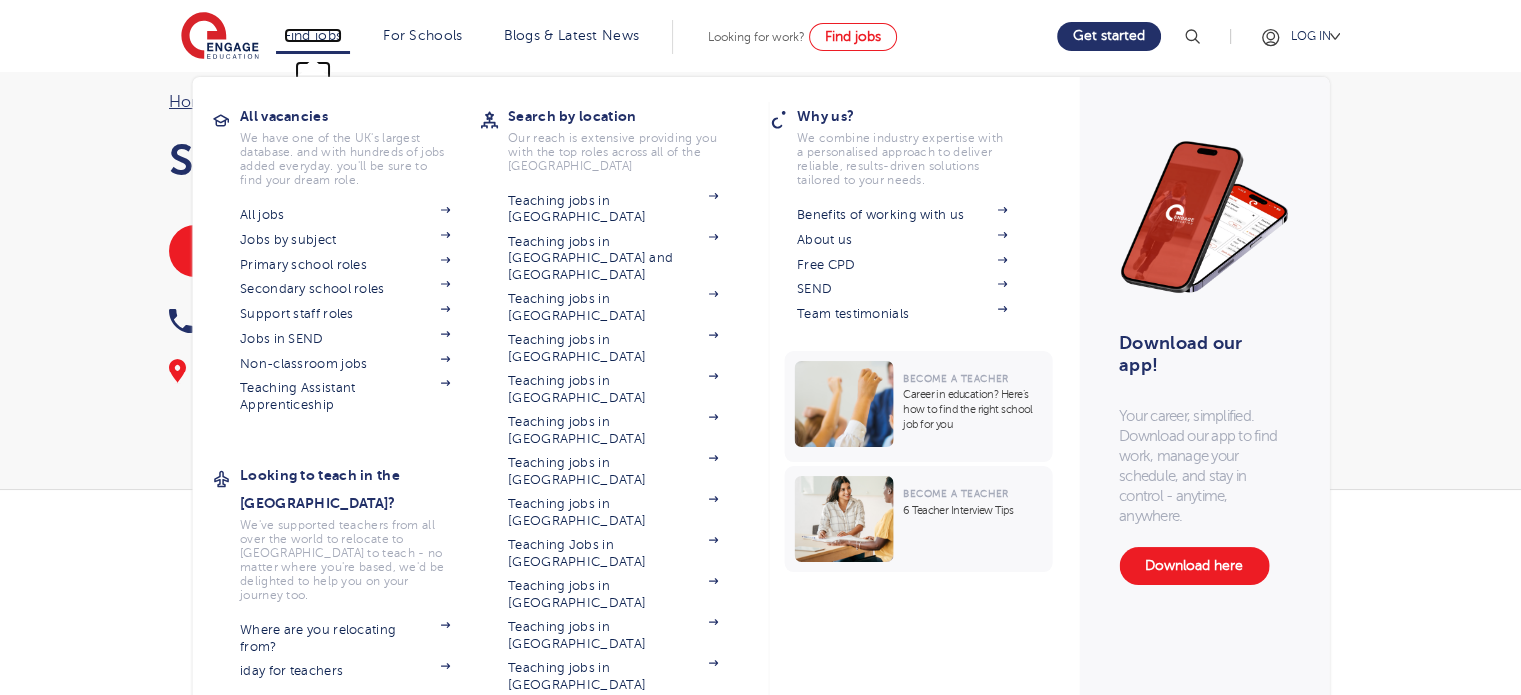 click on "Find jobs" at bounding box center (313, 35) 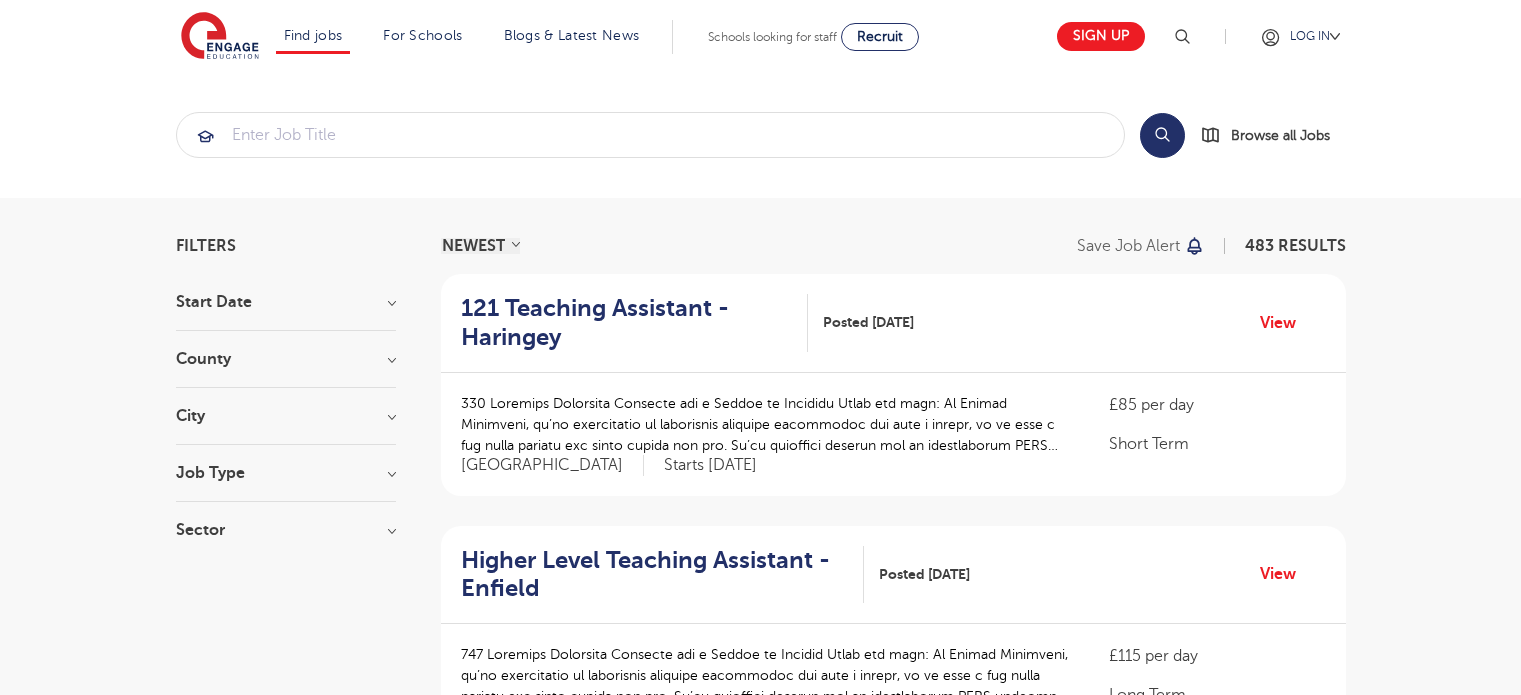 scroll, scrollTop: 0, scrollLeft: 0, axis: both 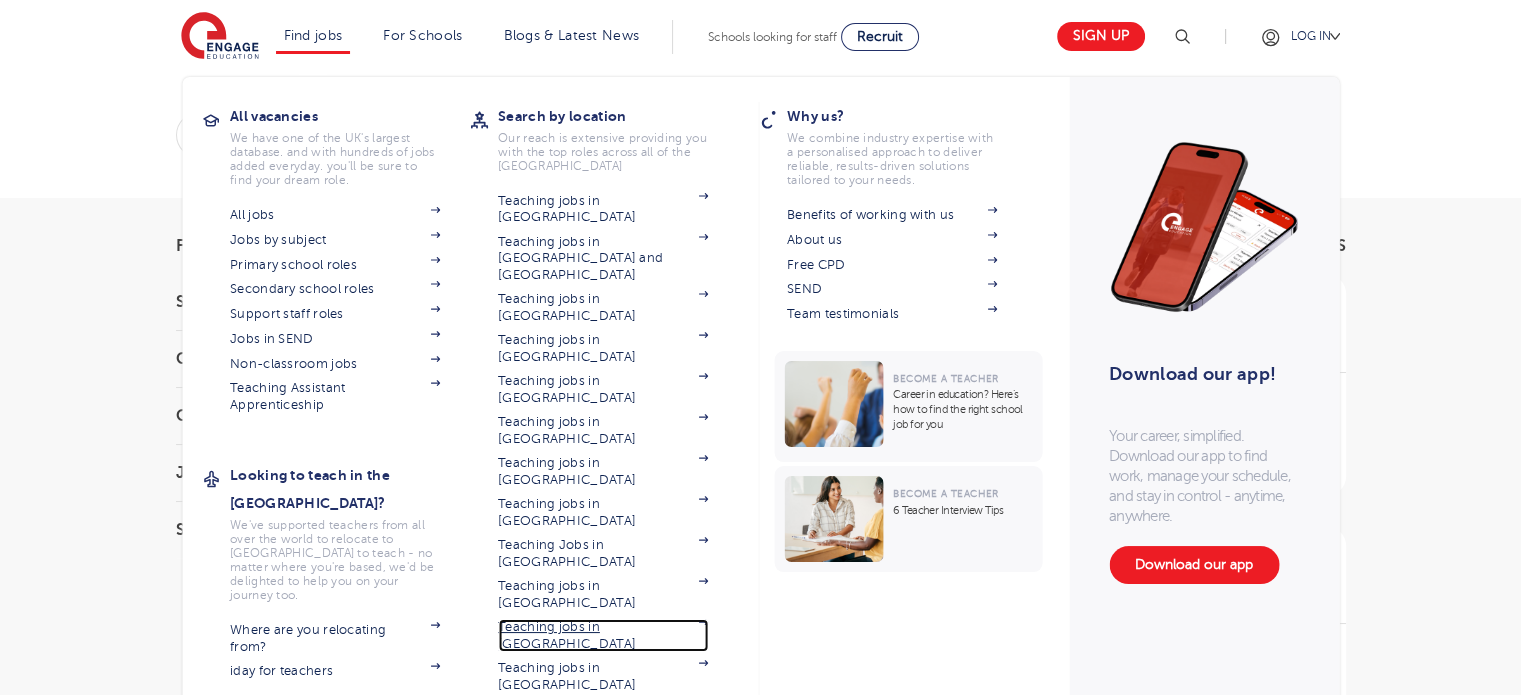 click on "Teaching jobs in [GEOGRAPHIC_DATA]" at bounding box center (603, 635) 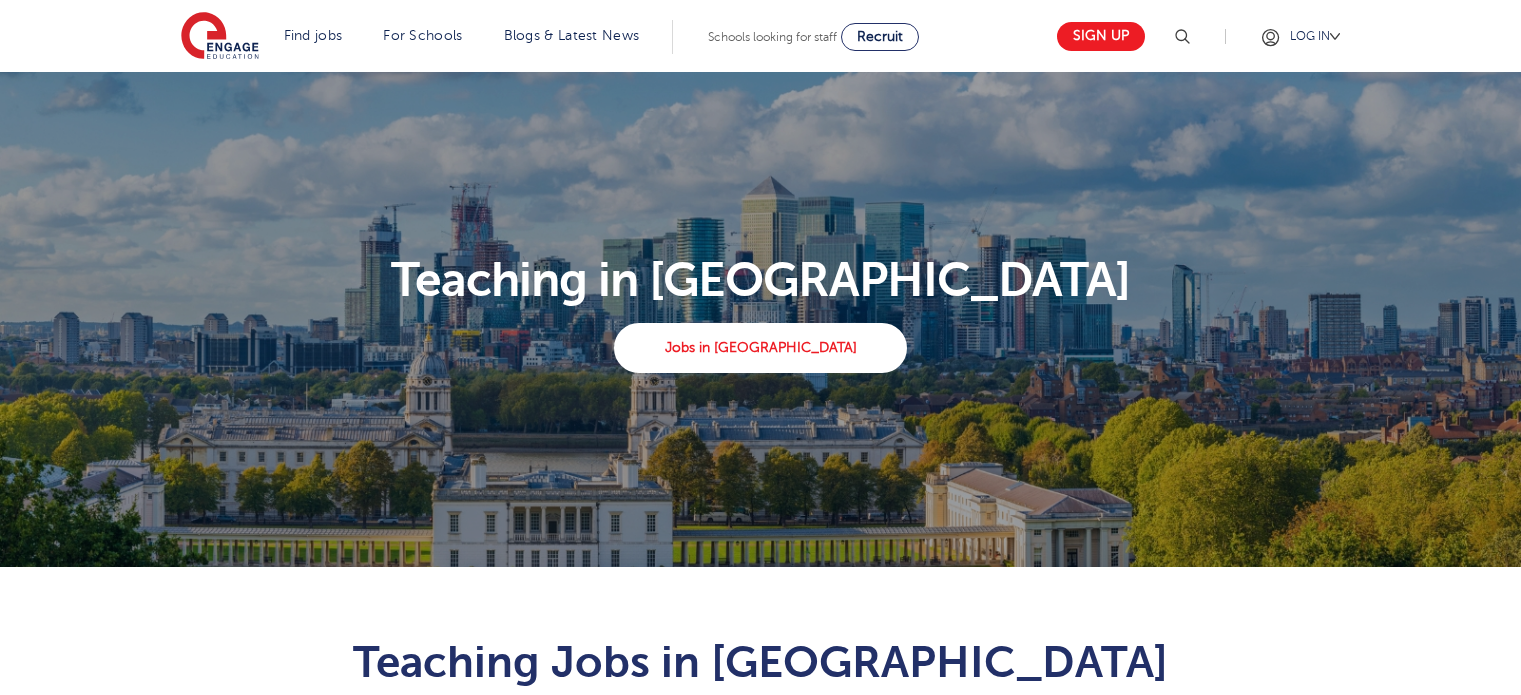 scroll, scrollTop: 0, scrollLeft: 0, axis: both 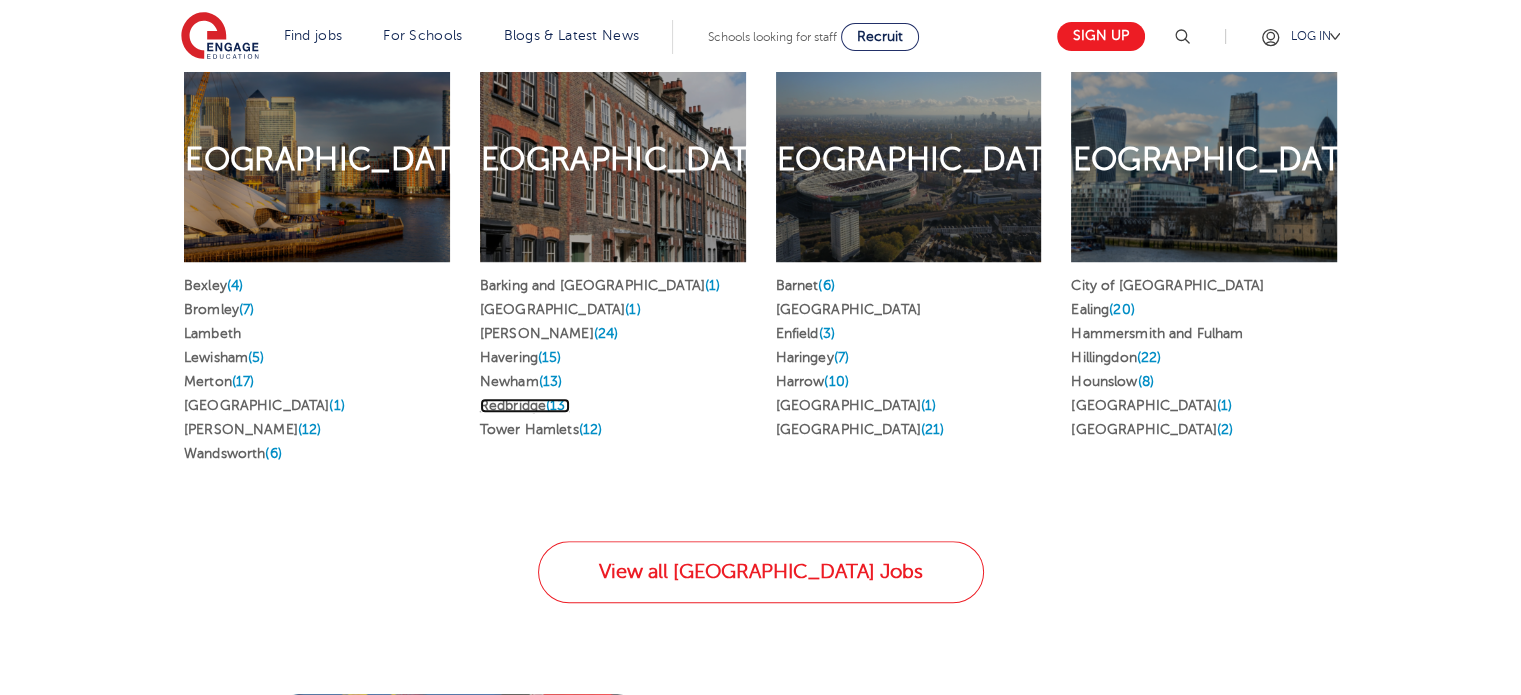 click on "(13)" at bounding box center [558, 405] 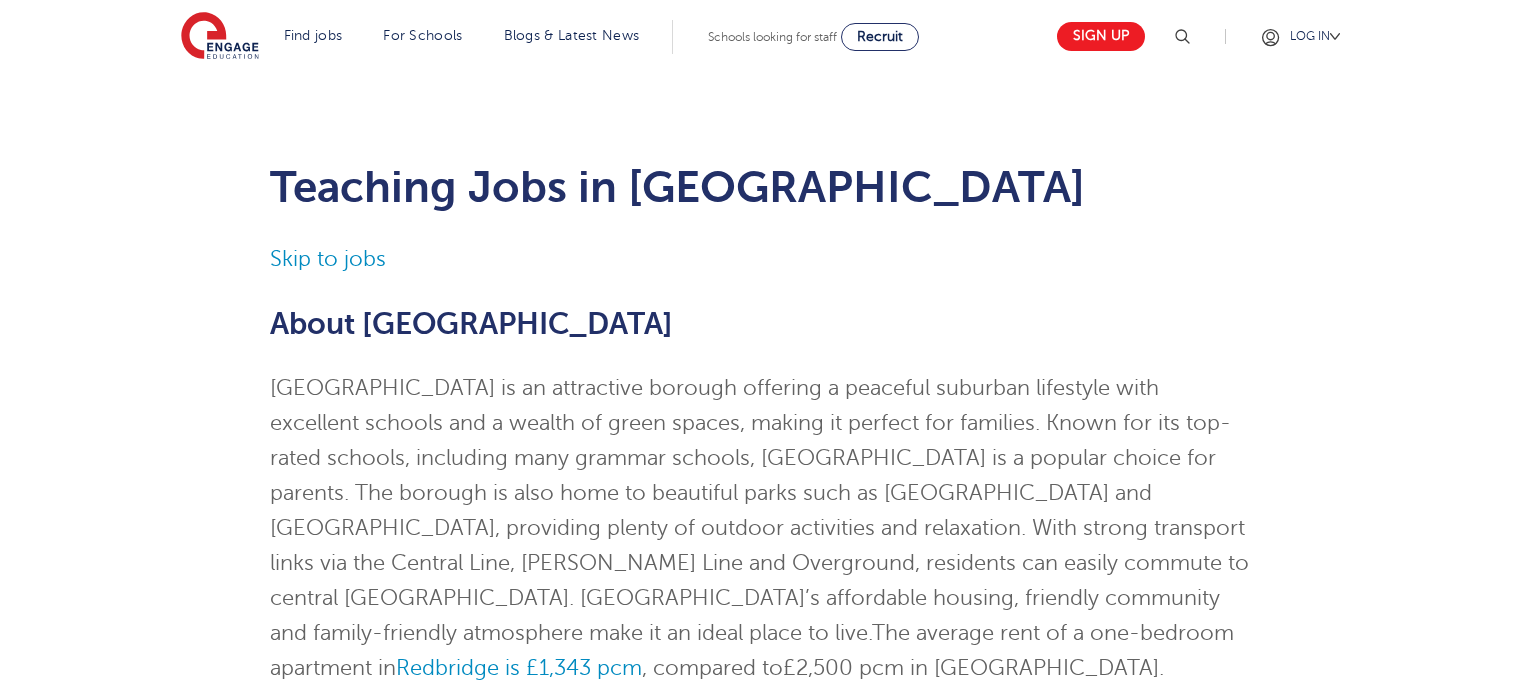scroll, scrollTop: 0, scrollLeft: 0, axis: both 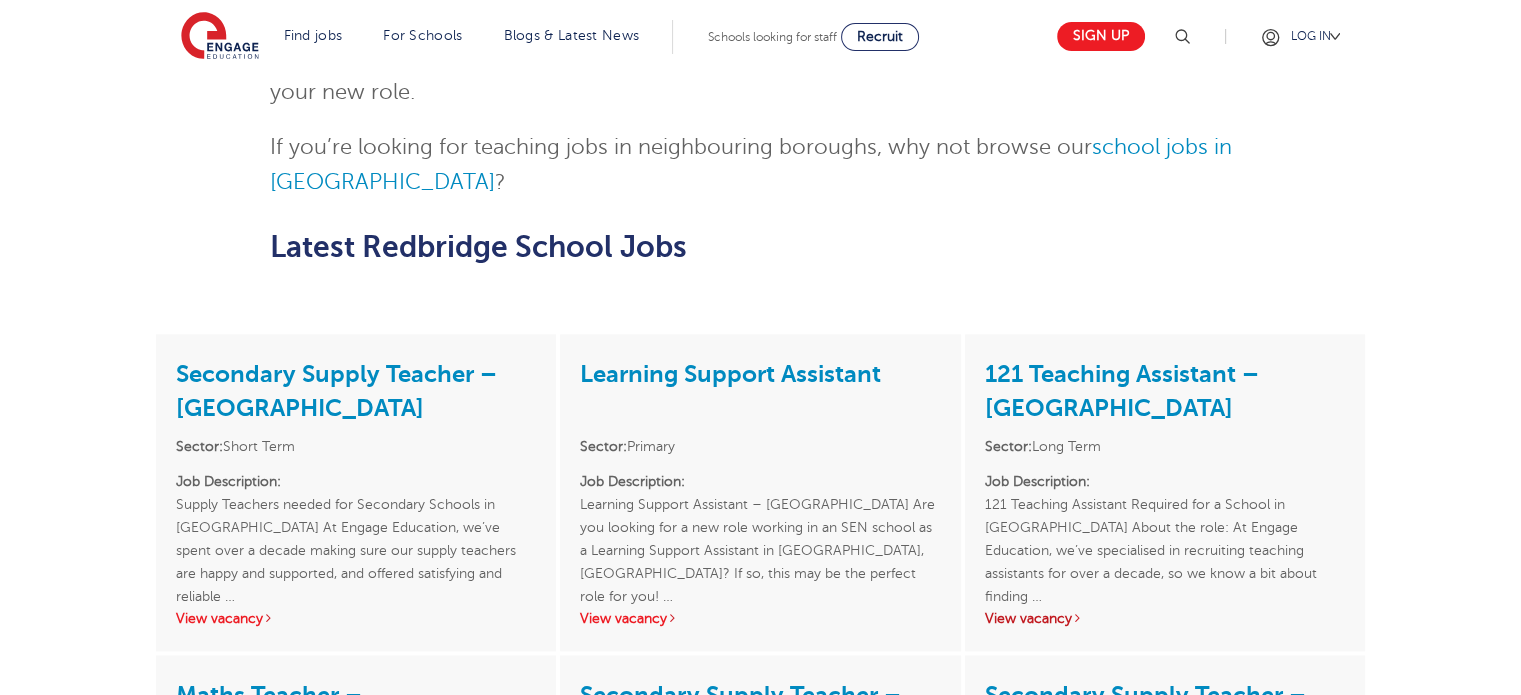 click on "View vacancy" at bounding box center [1034, 618] 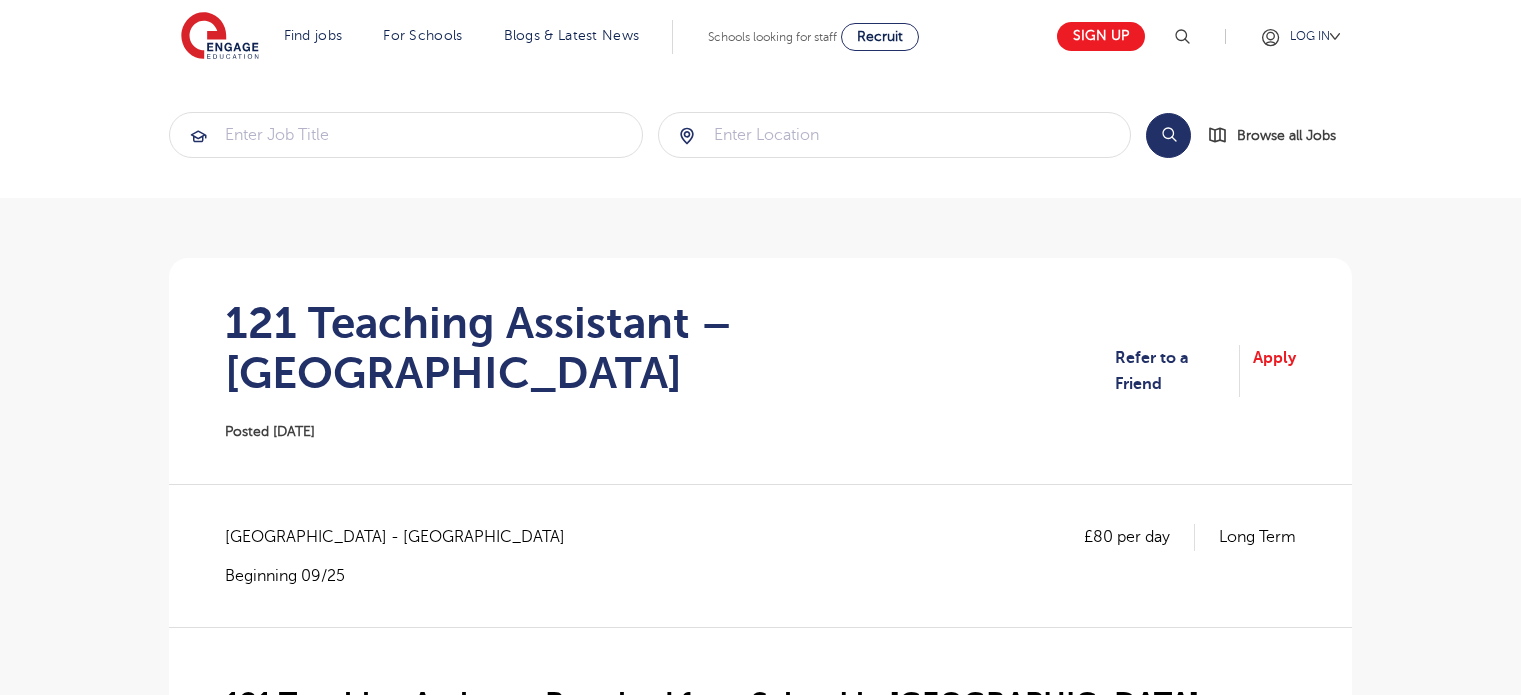 scroll, scrollTop: 0, scrollLeft: 0, axis: both 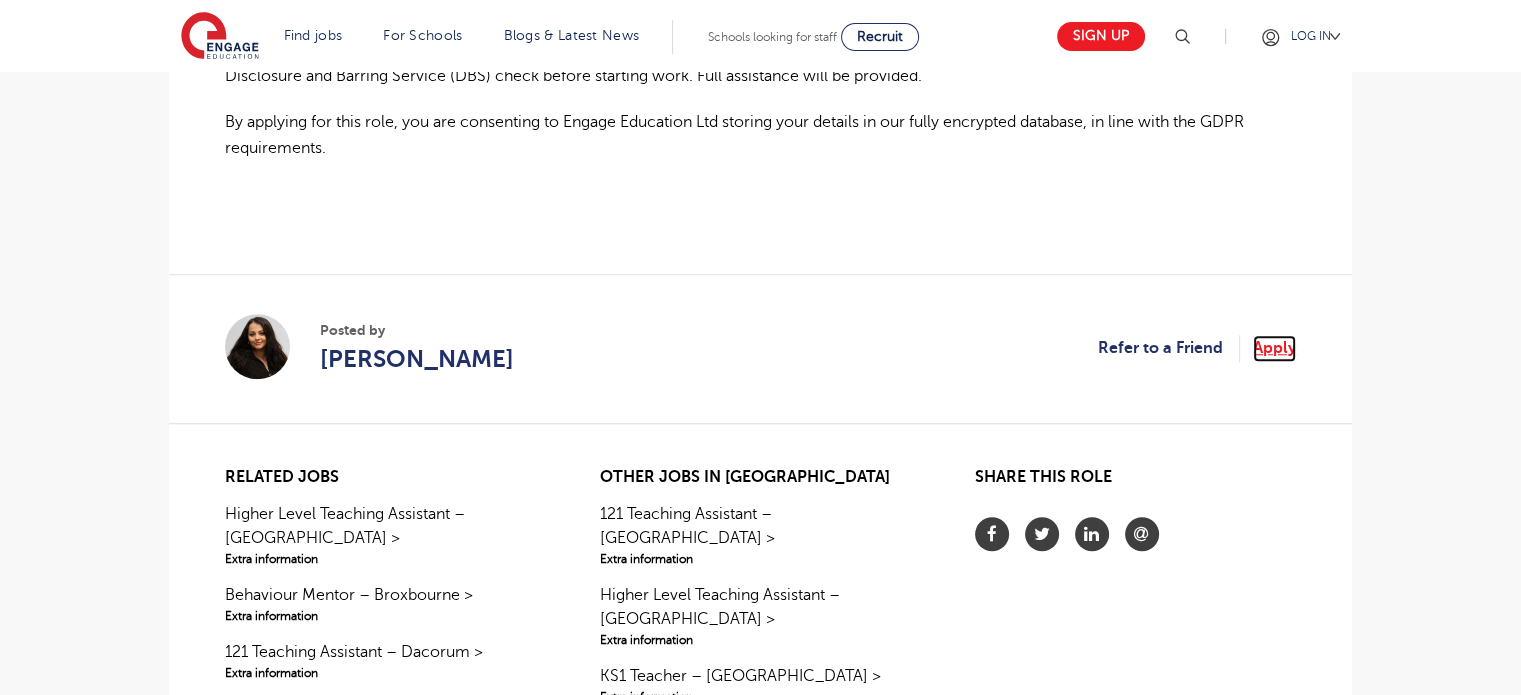 click on "Apply" at bounding box center (1274, 348) 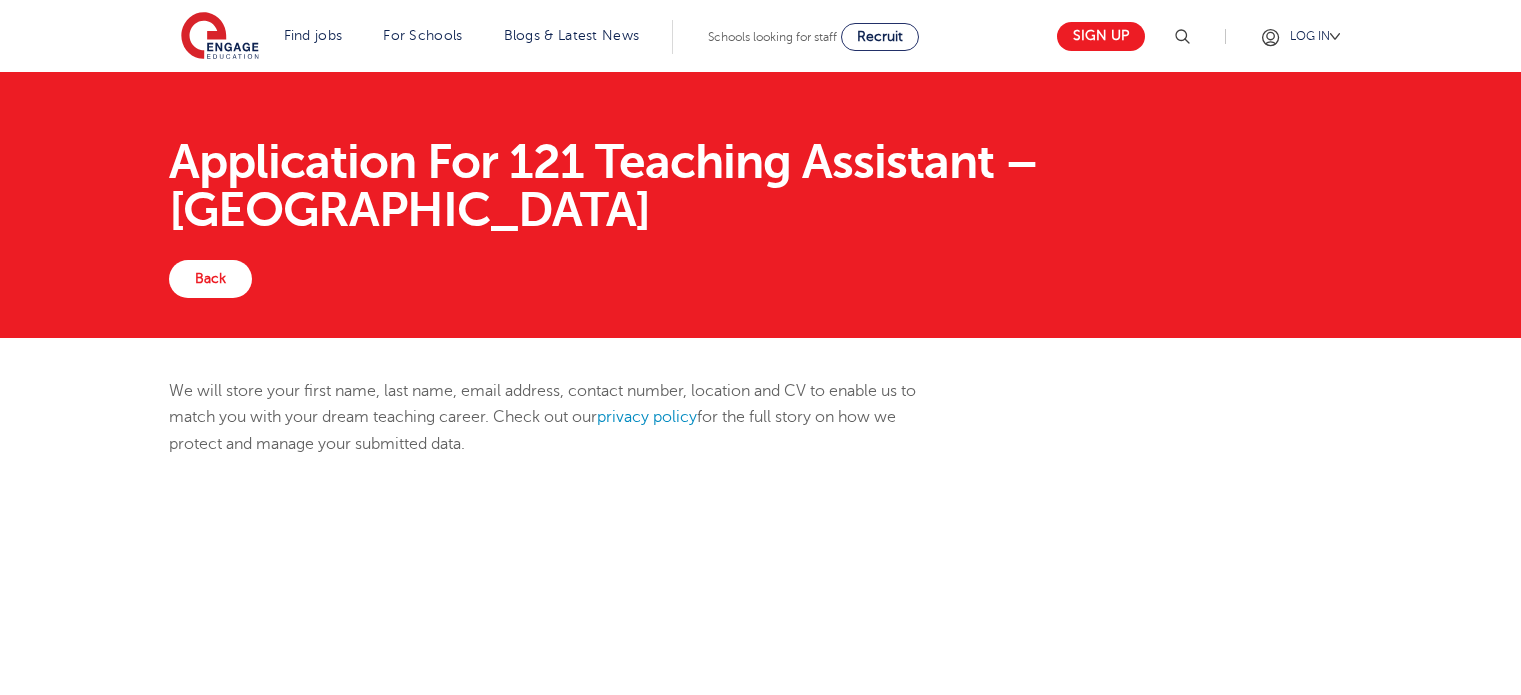 scroll, scrollTop: 0, scrollLeft: 0, axis: both 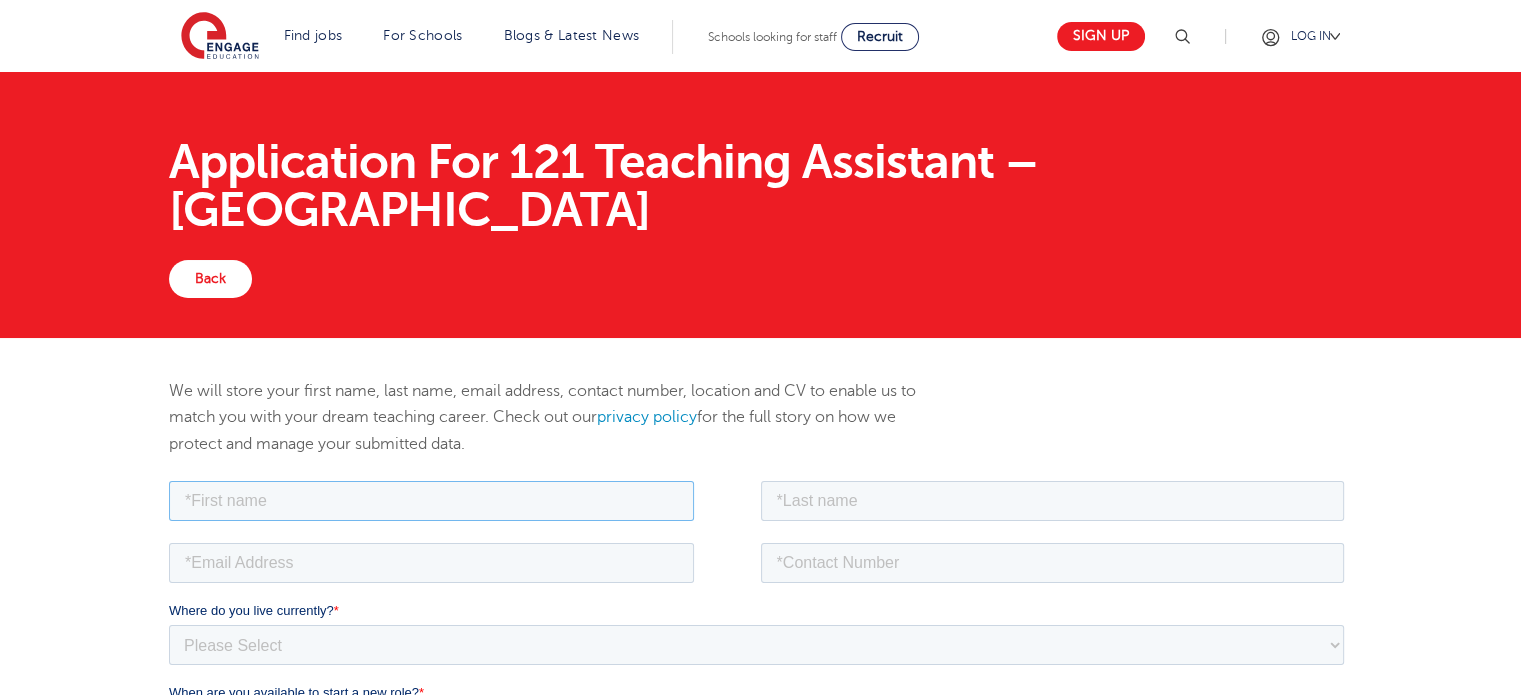 click at bounding box center [431, 500] 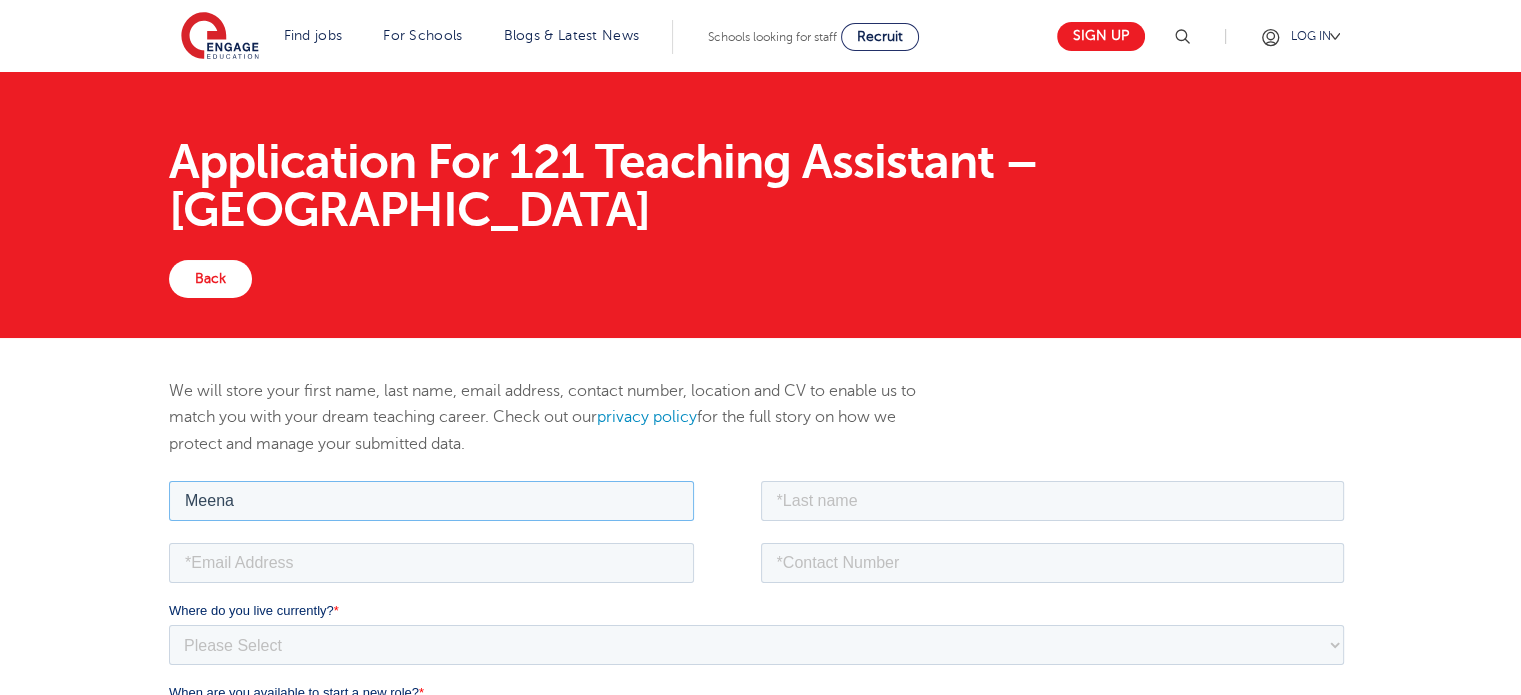 click on "Meena" at bounding box center (431, 500) 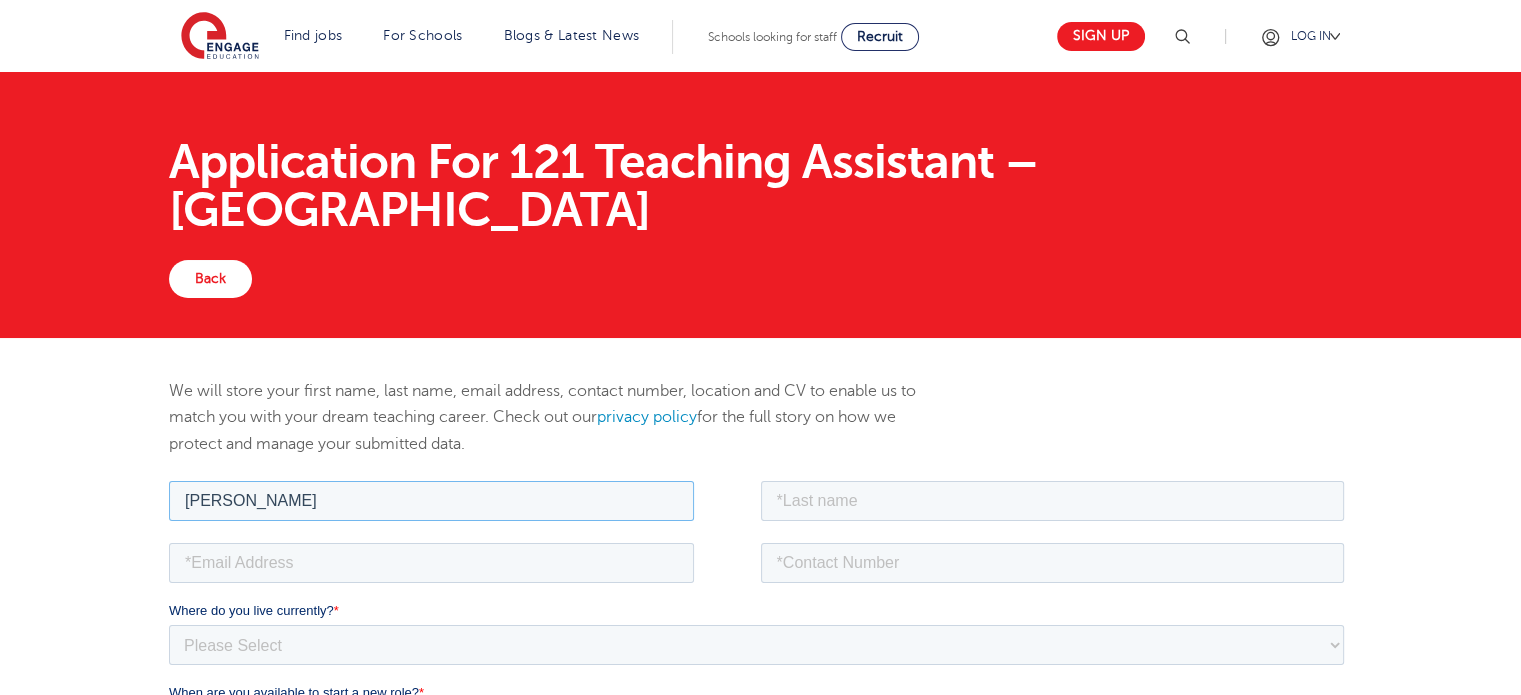 type on "[PERSON_NAME]" 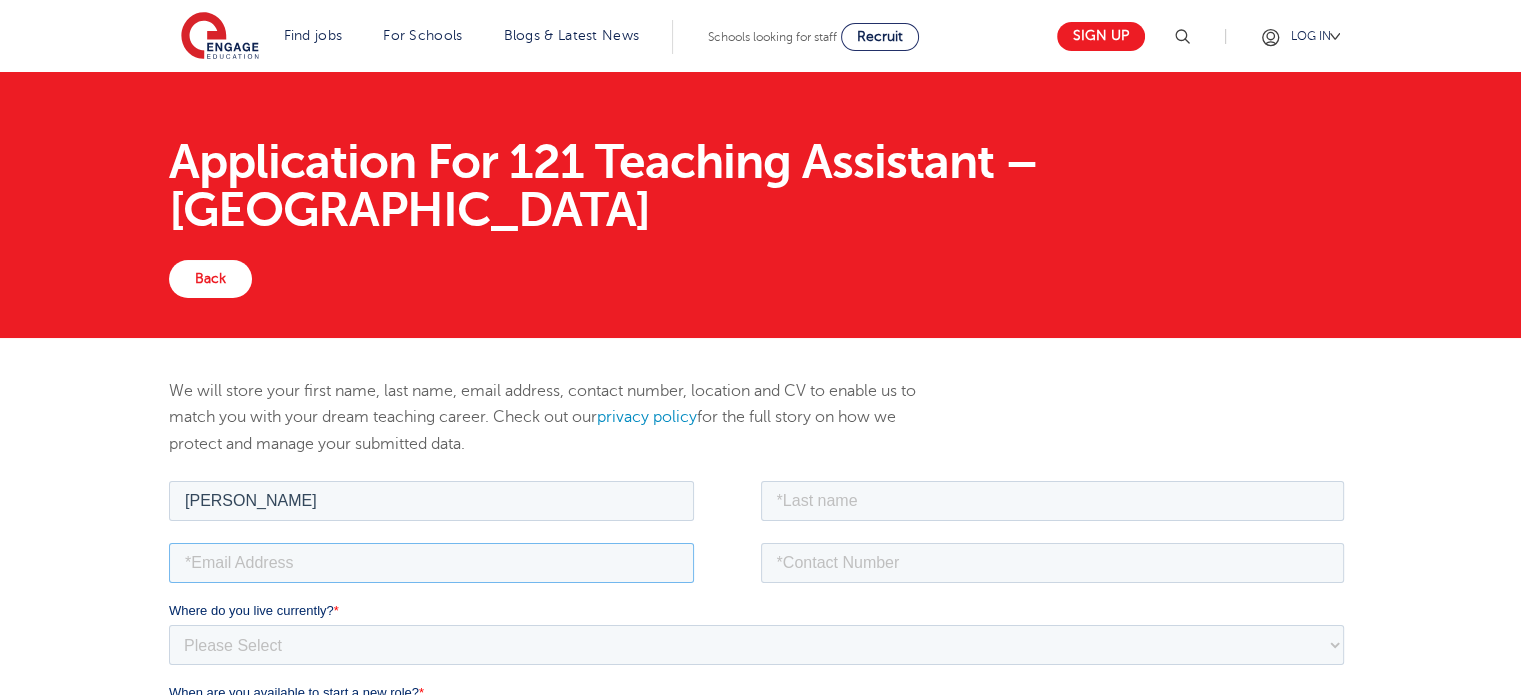 click at bounding box center [431, 562] 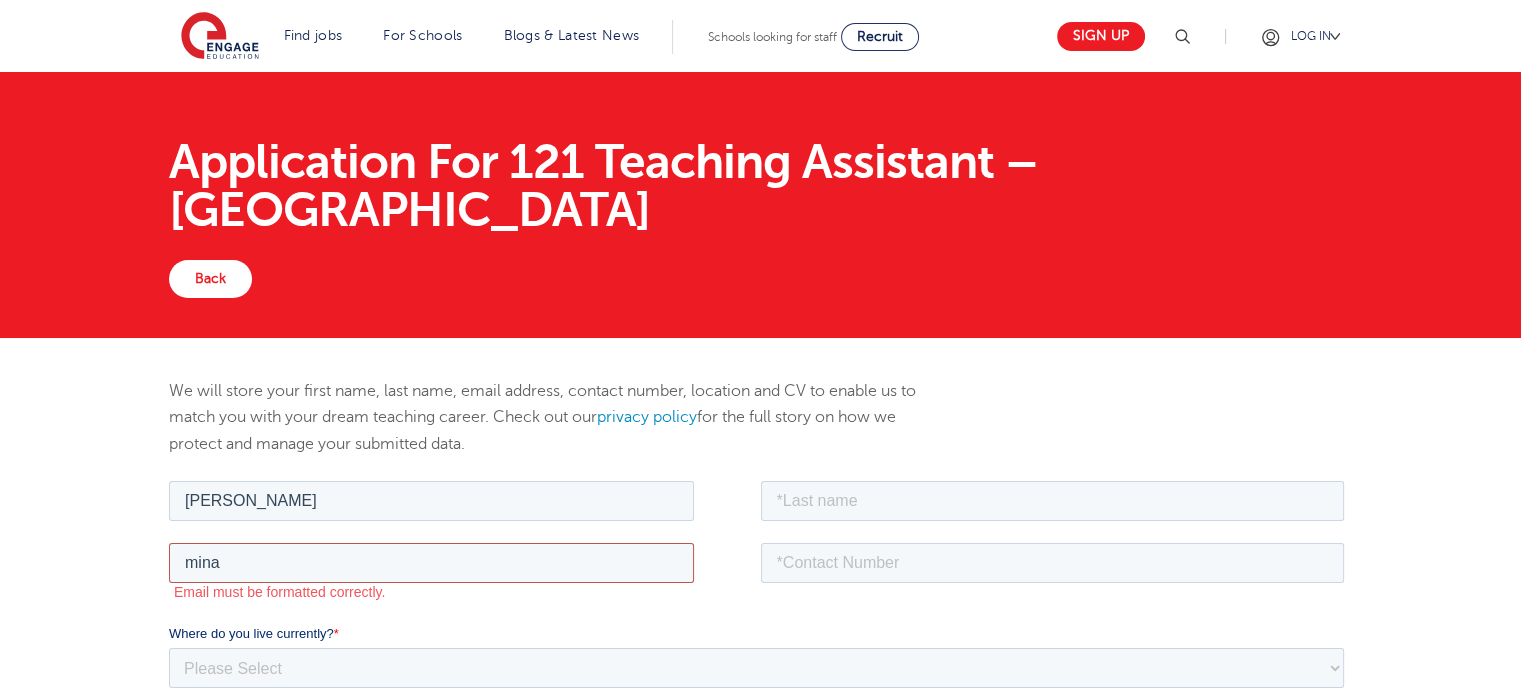 type on "[EMAIL_ADDRESS][DOMAIN_NAME]" 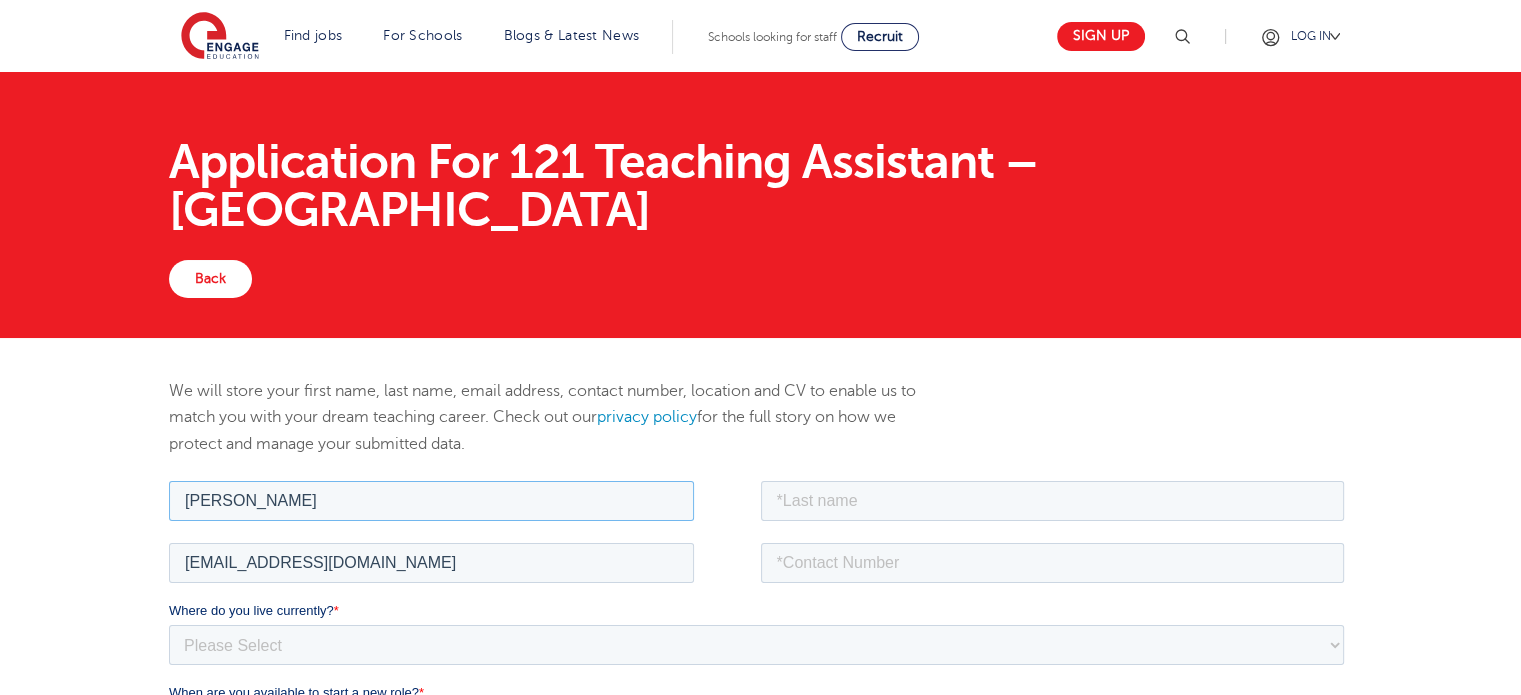 click on "[PERSON_NAME]" at bounding box center (431, 500) 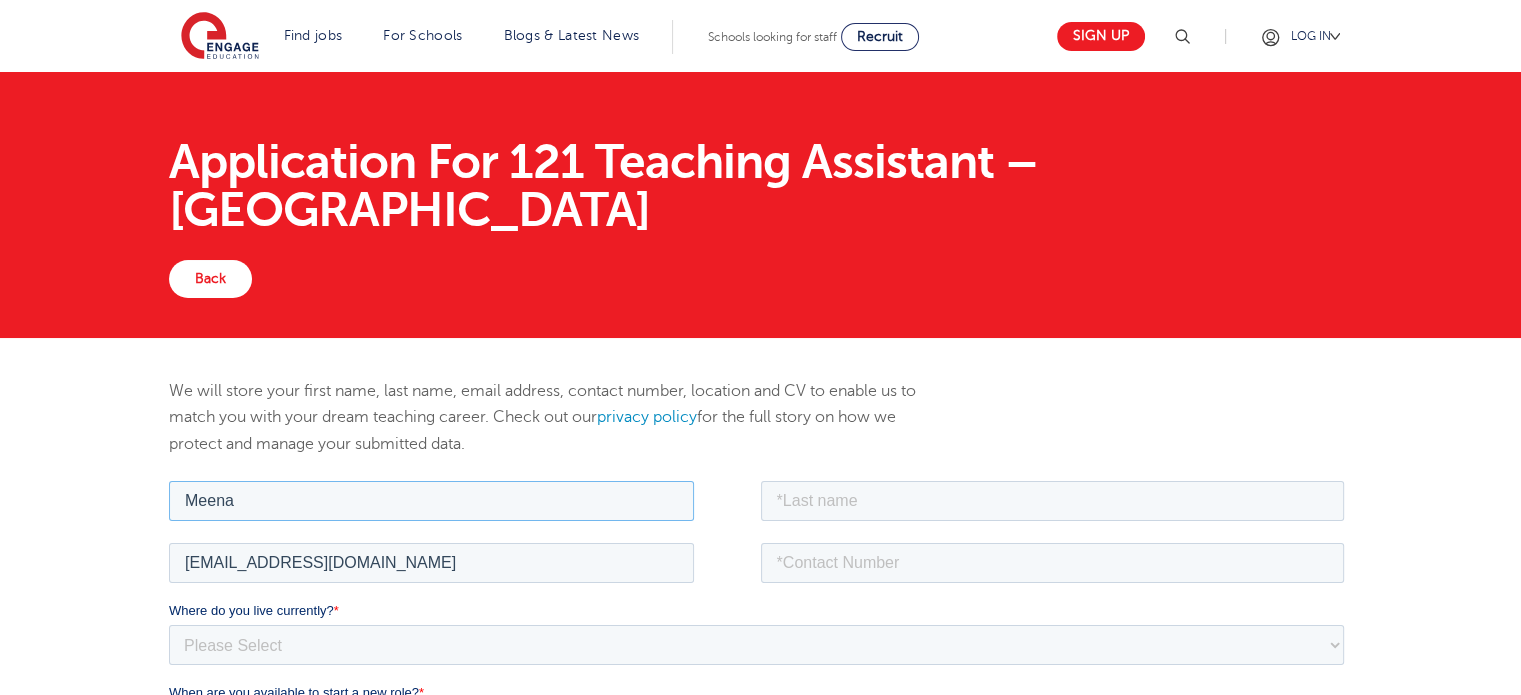 type on "Meena" 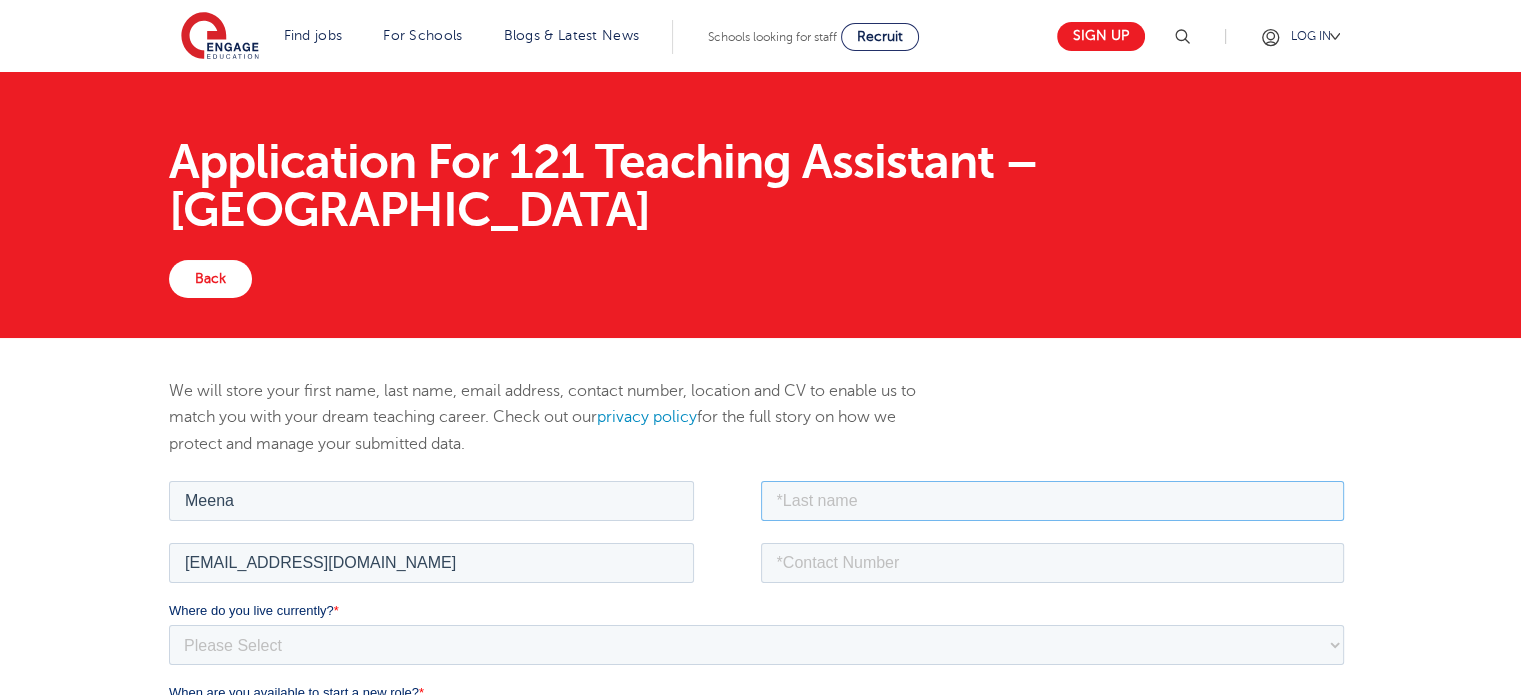 click at bounding box center [1053, 500] 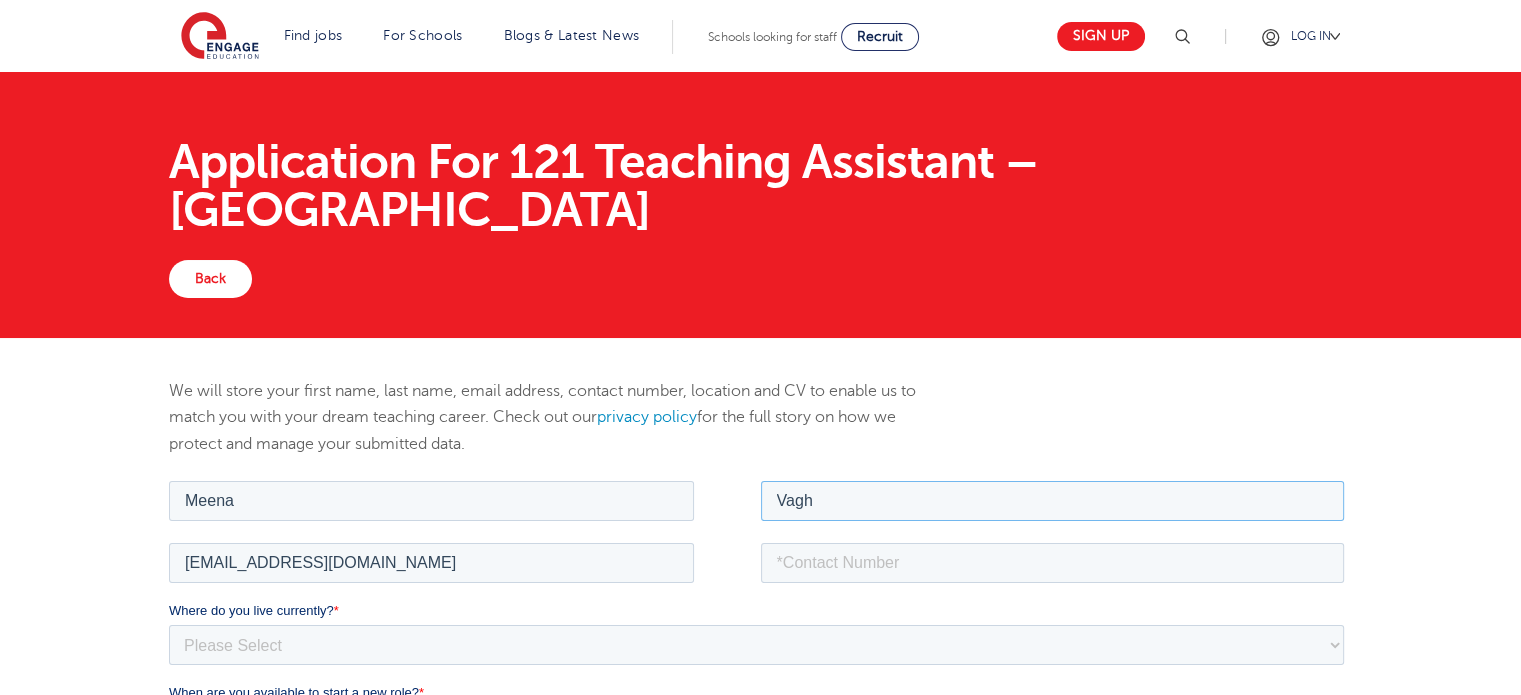 type on "Vagh" 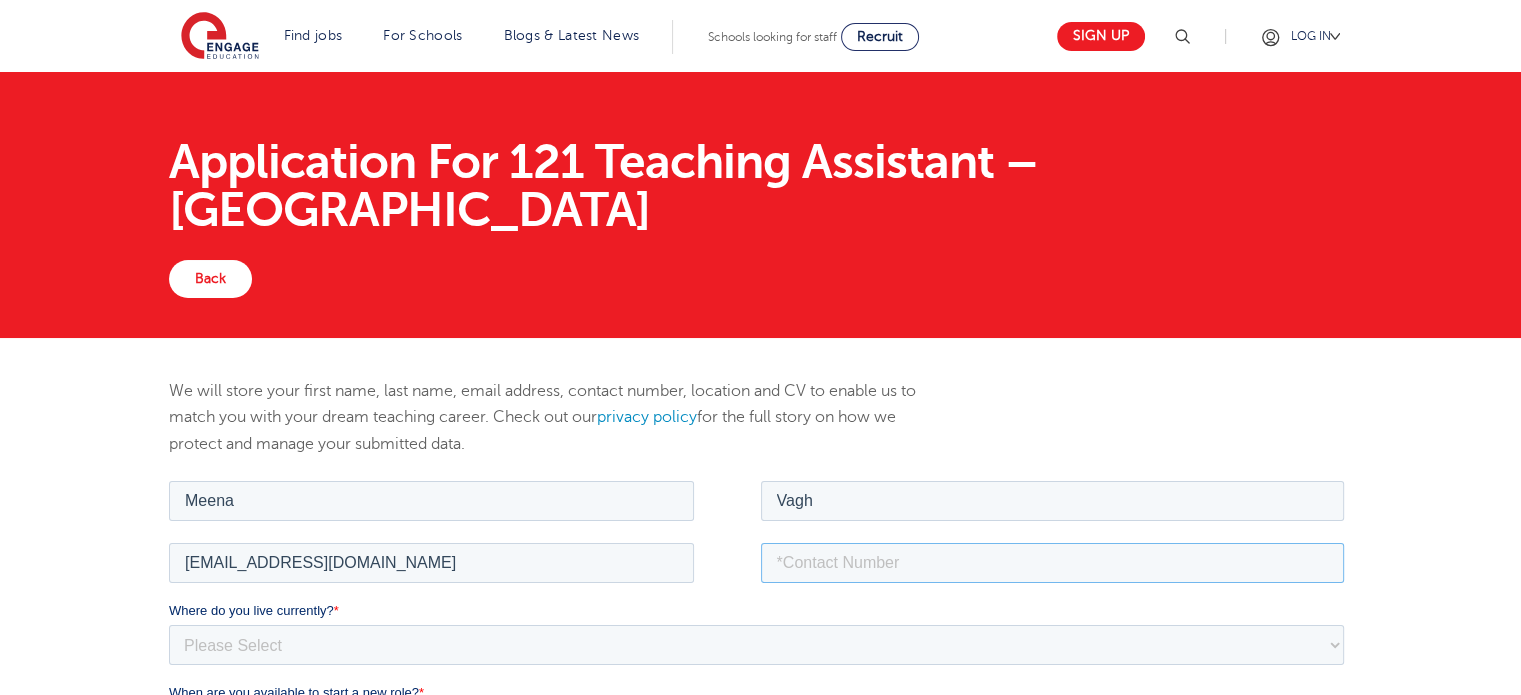 click at bounding box center (1053, 562) 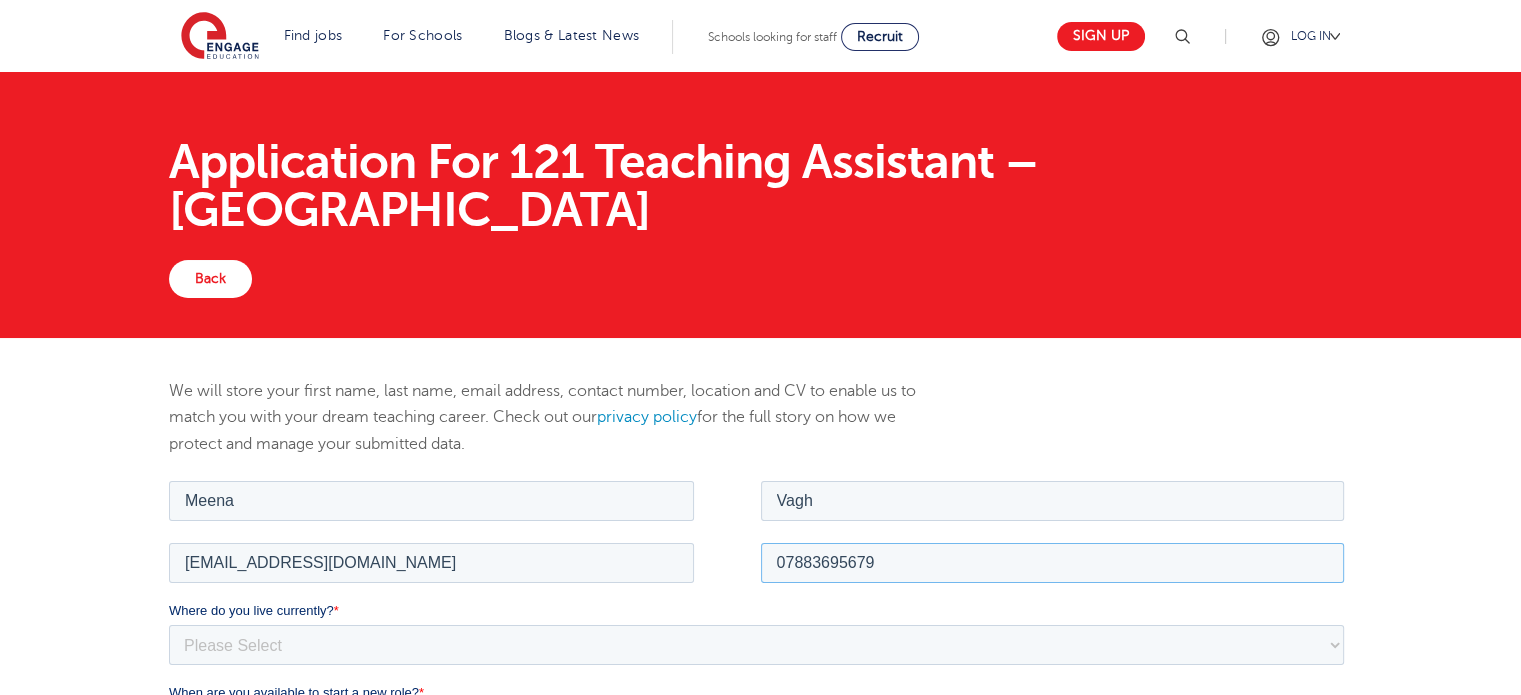 type on "07883695679" 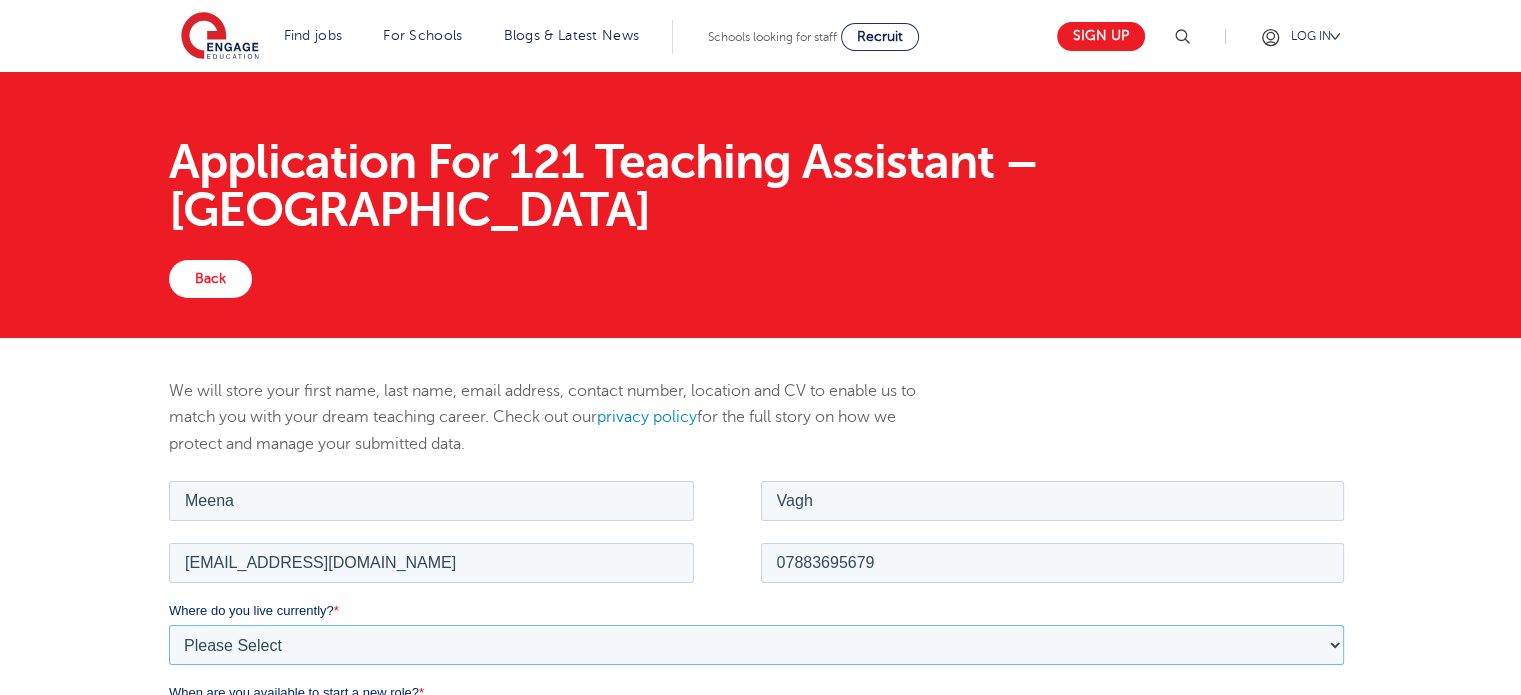 click on "Please Select [GEOGRAPHIC_DATA] [GEOGRAPHIC_DATA] [GEOGRAPHIC_DATA] [GEOGRAPHIC_DATA] [GEOGRAPHIC_DATA] [GEOGRAPHIC_DATA] [GEOGRAPHIC_DATA] [GEOGRAPHIC_DATA] [GEOGRAPHIC_DATA] [GEOGRAPHIC_DATA] [GEOGRAPHIC_DATA] [GEOGRAPHIC_DATA] [GEOGRAPHIC_DATA] [GEOGRAPHIC_DATA]" at bounding box center [756, 644] 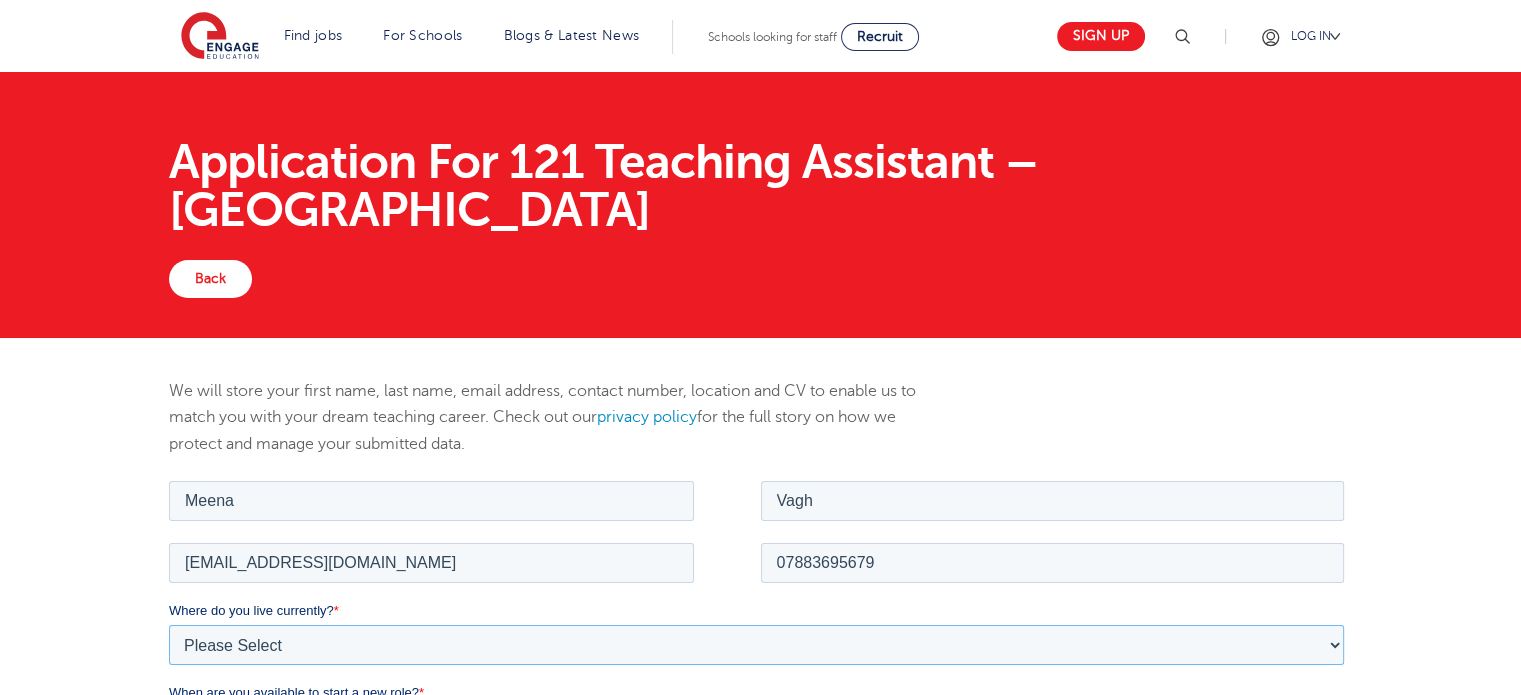 select on "UK" 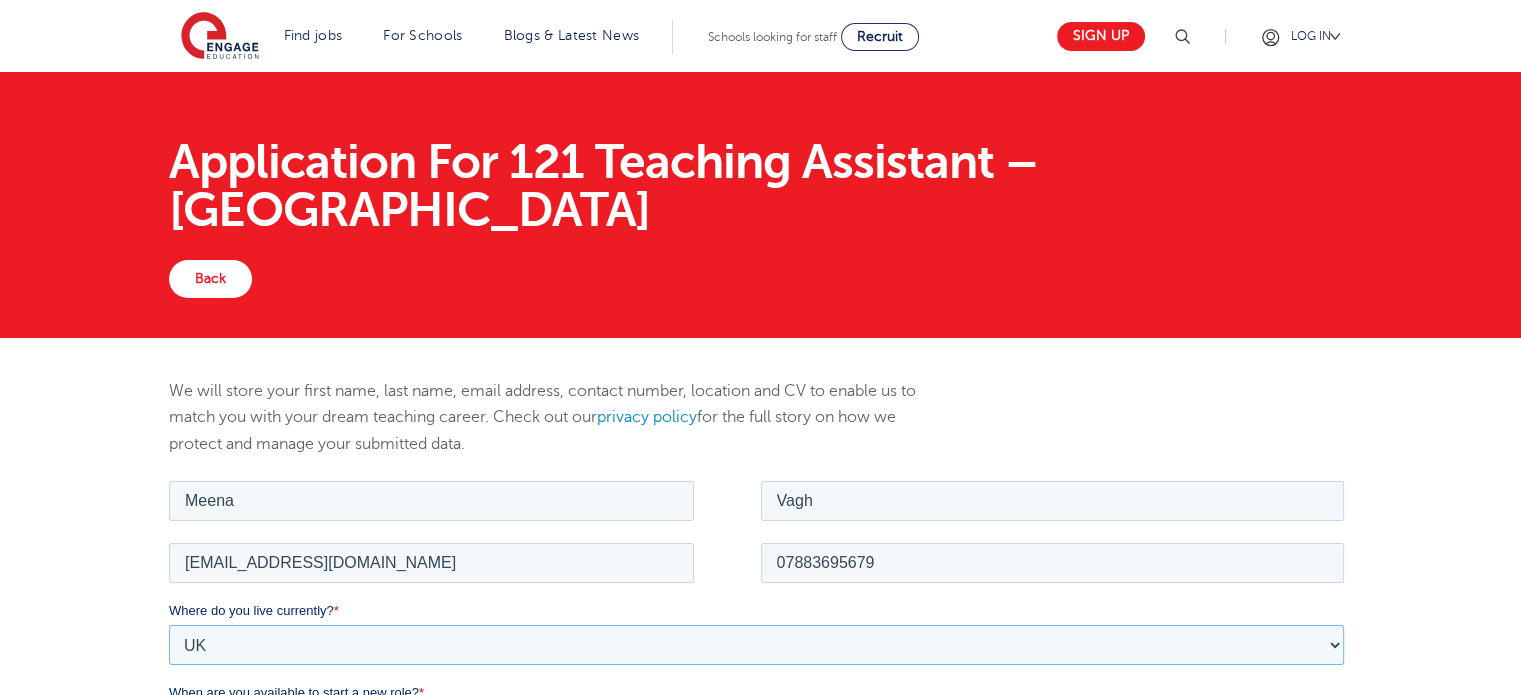 click on "Please Select [GEOGRAPHIC_DATA] [GEOGRAPHIC_DATA] [GEOGRAPHIC_DATA] [GEOGRAPHIC_DATA] [GEOGRAPHIC_DATA] [GEOGRAPHIC_DATA] [GEOGRAPHIC_DATA] [GEOGRAPHIC_DATA] [GEOGRAPHIC_DATA] [GEOGRAPHIC_DATA] [GEOGRAPHIC_DATA] [GEOGRAPHIC_DATA] [GEOGRAPHIC_DATA] [GEOGRAPHIC_DATA]" at bounding box center [756, 644] 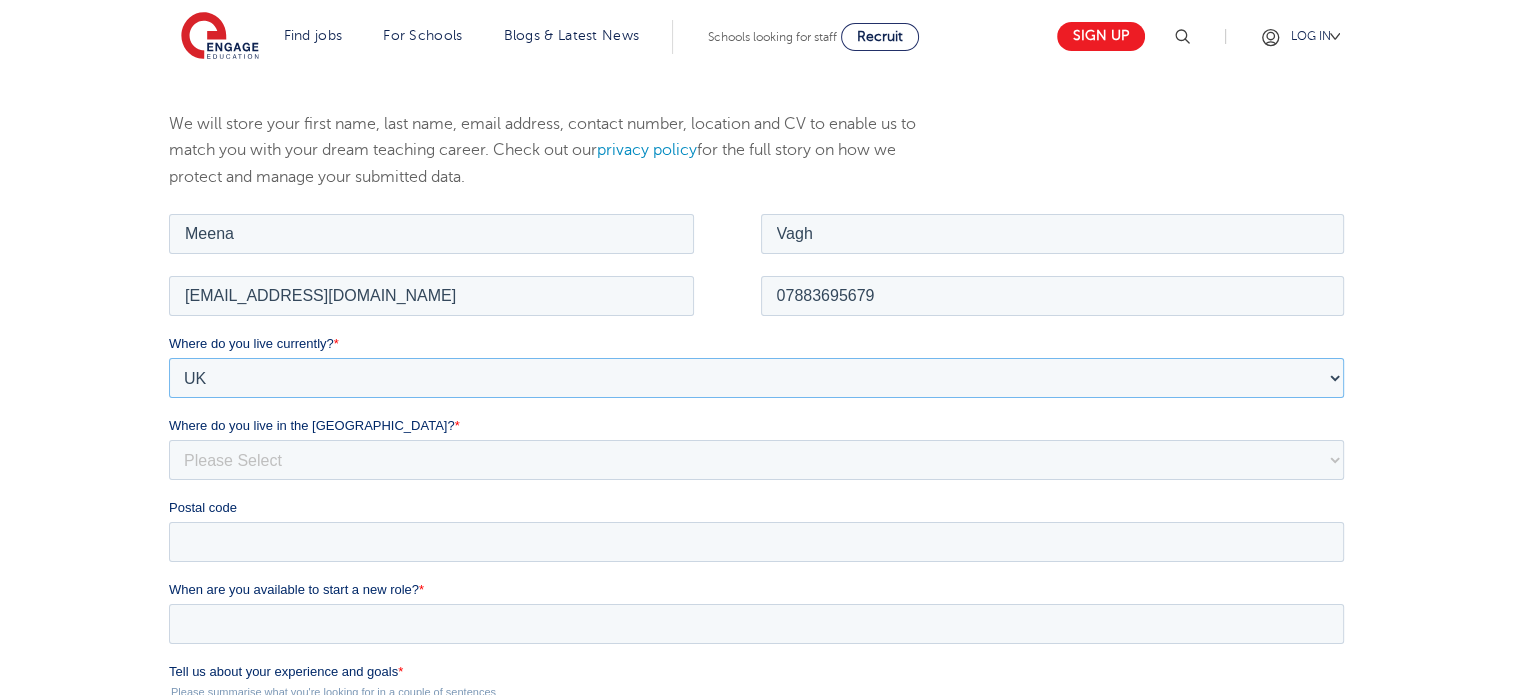 scroll, scrollTop: 280, scrollLeft: 0, axis: vertical 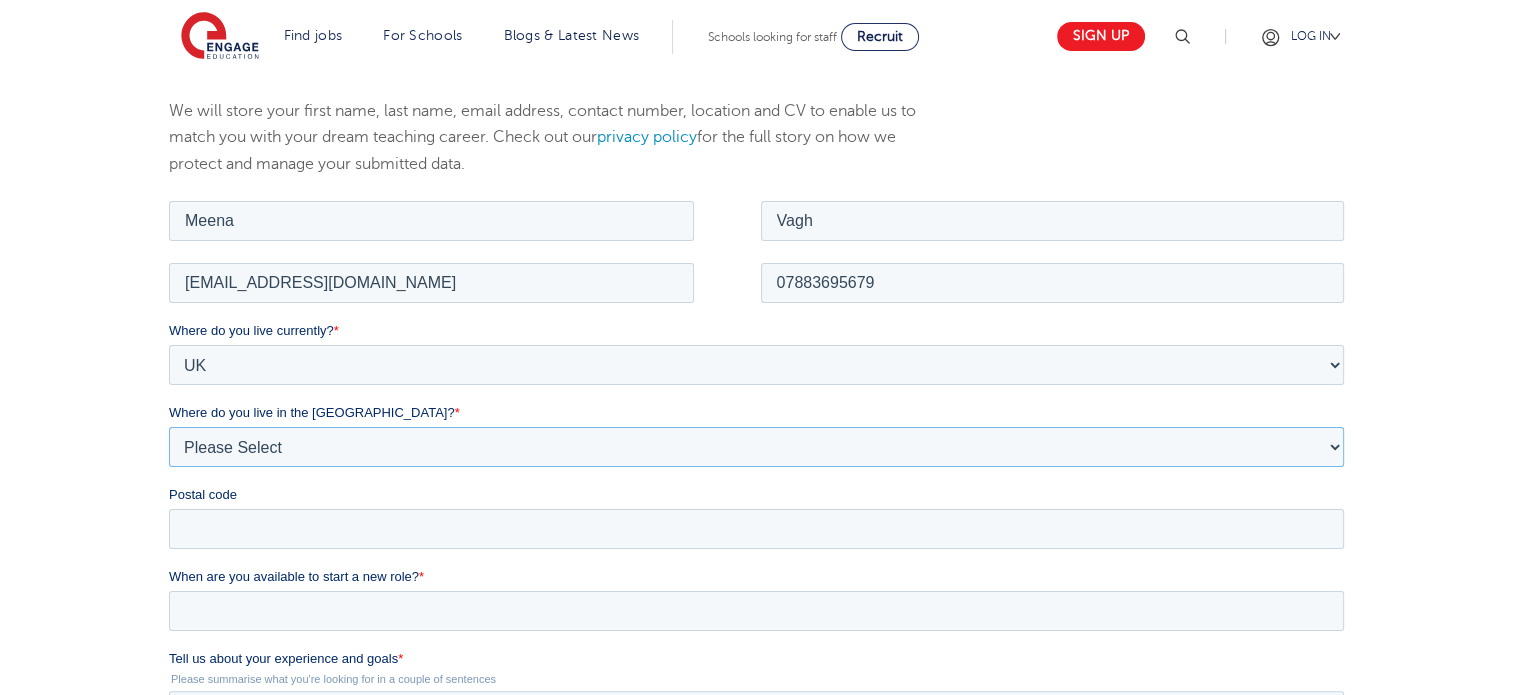 click on "Please Select Overseas [GEOGRAPHIC_DATA] [GEOGRAPHIC_DATA] [GEOGRAPHIC_DATA] [GEOGRAPHIC_DATA] [GEOGRAPHIC_DATA] [GEOGRAPHIC_DATA] [GEOGRAPHIC_DATA] [GEOGRAPHIC_DATA] and [GEOGRAPHIC_DATA] [GEOGRAPHIC_DATA] [GEOGRAPHIC_DATA] [GEOGRAPHIC_DATA] [GEOGRAPHIC_DATA] [GEOGRAPHIC_DATA] [GEOGRAPHIC_DATA] City of [GEOGRAPHIC_DATA] [GEOGRAPHIC_DATA] [GEOGRAPHIC_DATA] [GEOGRAPHIC_DATA] [GEOGRAPHIC_DATA] [GEOGRAPHIC_DATA] [GEOGRAPHIC_DATA] [GEOGRAPHIC_DATA] [GEOGRAPHIC_DATA] [GEOGRAPHIC_DATA] and [GEOGRAPHIC_DATA] [GEOGRAPHIC_DATA] [GEOGRAPHIC_DATA] [GEOGRAPHIC_DATA] [GEOGRAPHIC_DATA] [GEOGRAPHIC_DATA] [GEOGRAPHIC_DATA] [GEOGRAPHIC_DATA] [GEOGRAPHIC_DATA] [GEOGRAPHIC_DATA][PERSON_NAME][GEOGRAPHIC_DATA] [GEOGRAPHIC_DATA] [GEOGRAPHIC_DATA] [GEOGRAPHIC_DATA] [GEOGRAPHIC_DATA] [GEOGRAPHIC_DATA] [GEOGRAPHIC_DATA] [GEOGRAPHIC_DATA] [GEOGRAPHIC_DATA] [GEOGRAPHIC_DATA] [GEOGRAPHIC_DATA] [GEOGRAPHIC_DATA] [GEOGRAPHIC_DATA] [GEOGRAPHIC_DATA] [PERSON_NAME][GEOGRAPHIC_DATA] [GEOGRAPHIC_DATA] [GEOGRAPHIC_DATA] [GEOGRAPHIC_DATA] [GEOGRAPHIC_DATA] [GEOGRAPHIC_DATA] [GEOGRAPHIC_DATA] [GEOGRAPHIC_DATA] [GEOGRAPHIC_DATA] [GEOGRAPHIC_DATA] [GEOGRAPHIC_DATA] [GEOGRAPHIC_DATA] [GEOGRAPHIC_DATA] [GEOGRAPHIC_DATA] [GEOGRAPHIC_DATA] [GEOGRAPHIC_DATA] [GEOGRAPHIC_DATA] [GEOGRAPHIC_DATA] [GEOGRAPHIC_DATA] [GEOGRAPHIC_DATA] [GEOGRAPHIC_DATA] [GEOGRAPHIC_DATA] [GEOGRAPHIC_DATA] [GEOGRAPHIC_DATA] [GEOGRAPHIC_DATA] [GEOGRAPHIC_DATA] [GEOGRAPHIC_DATA] [GEOGRAPHIC_DATA] [GEOGRAPHIC_DATA] [GEOGRAPHIC_DATA] [GEOGRAPHIC_DATA] [GEOGRAPHIC_DATA] [GEOGRAPHIC_DATA] [GEOGRAPHIC_DATA] [GEOGRAPHIC_DATA] [GEOGRAPHIC_DATA] and [GEOGRAPHIC_DATA] [GEOGRAPHIC_DATA] [GEOGRAPHIC_DATA] [GEOGRAPHIC_DATA]" at bounding box center (756, 446) 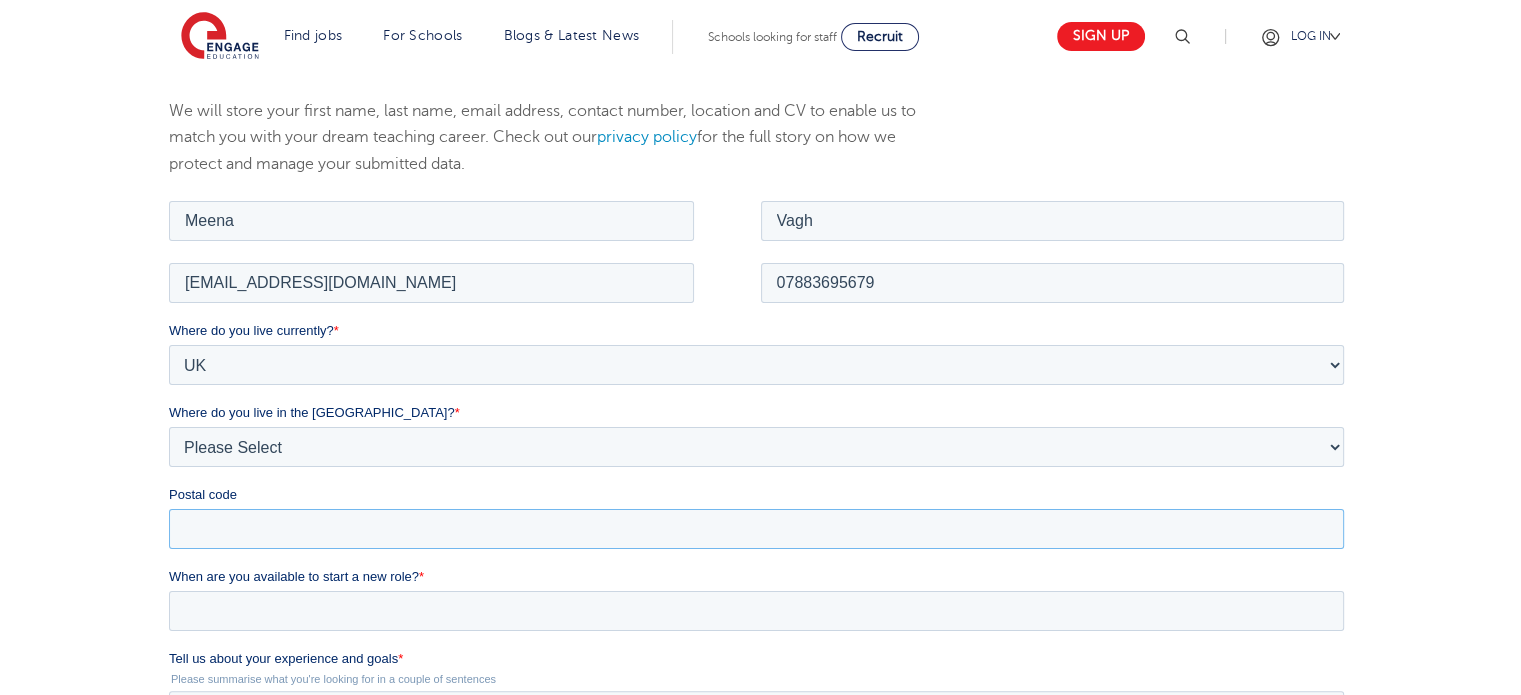 click on "Postal code" at bounding box center (756, 528) 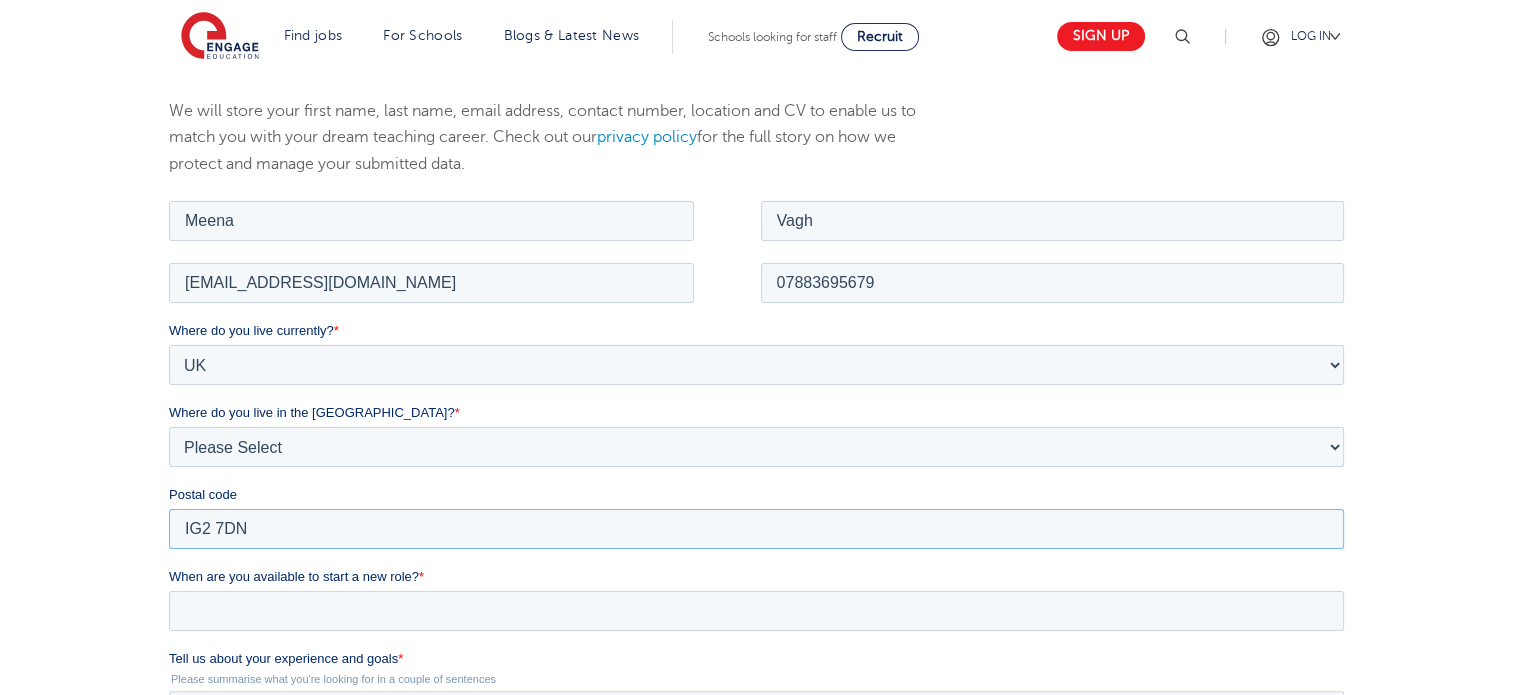 type on "IG2 7DN" 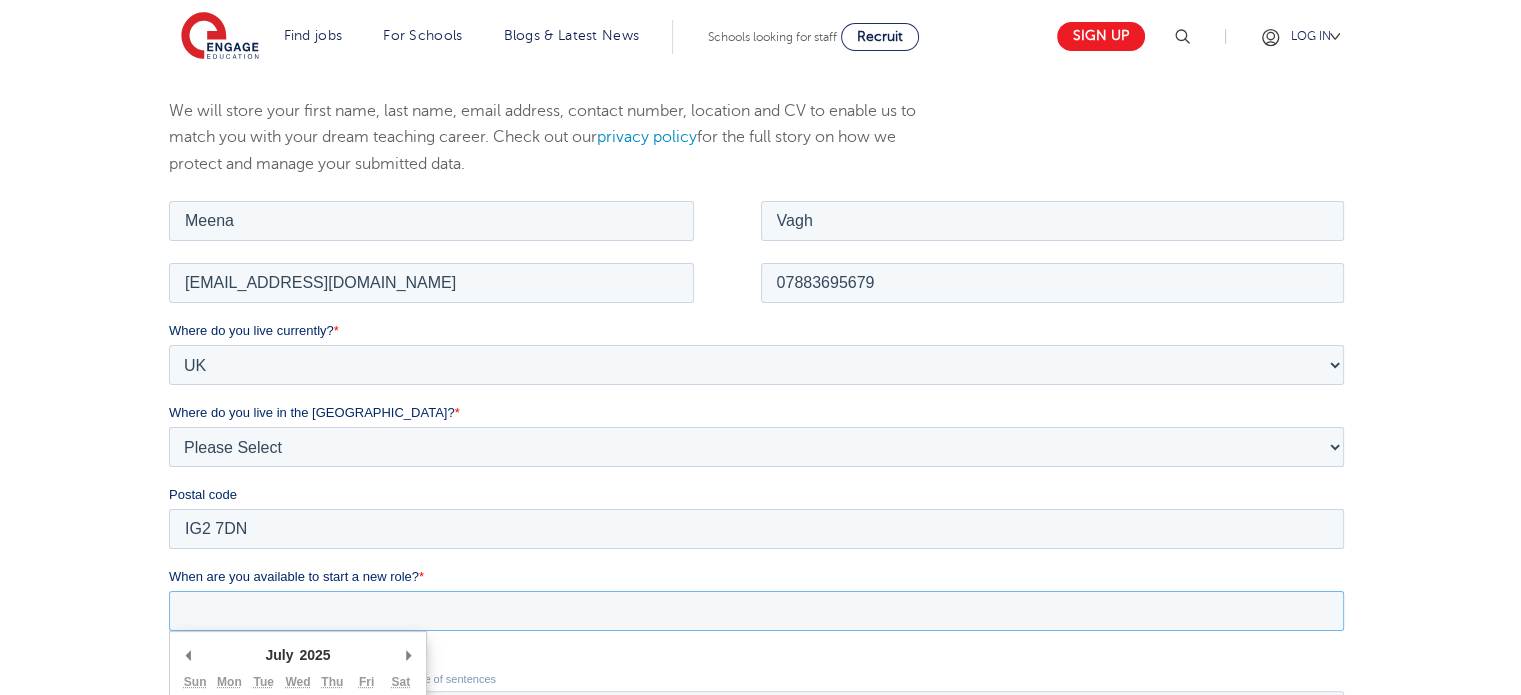 click on "When are you available to start a new role? *" at bounding box center [756, 610] 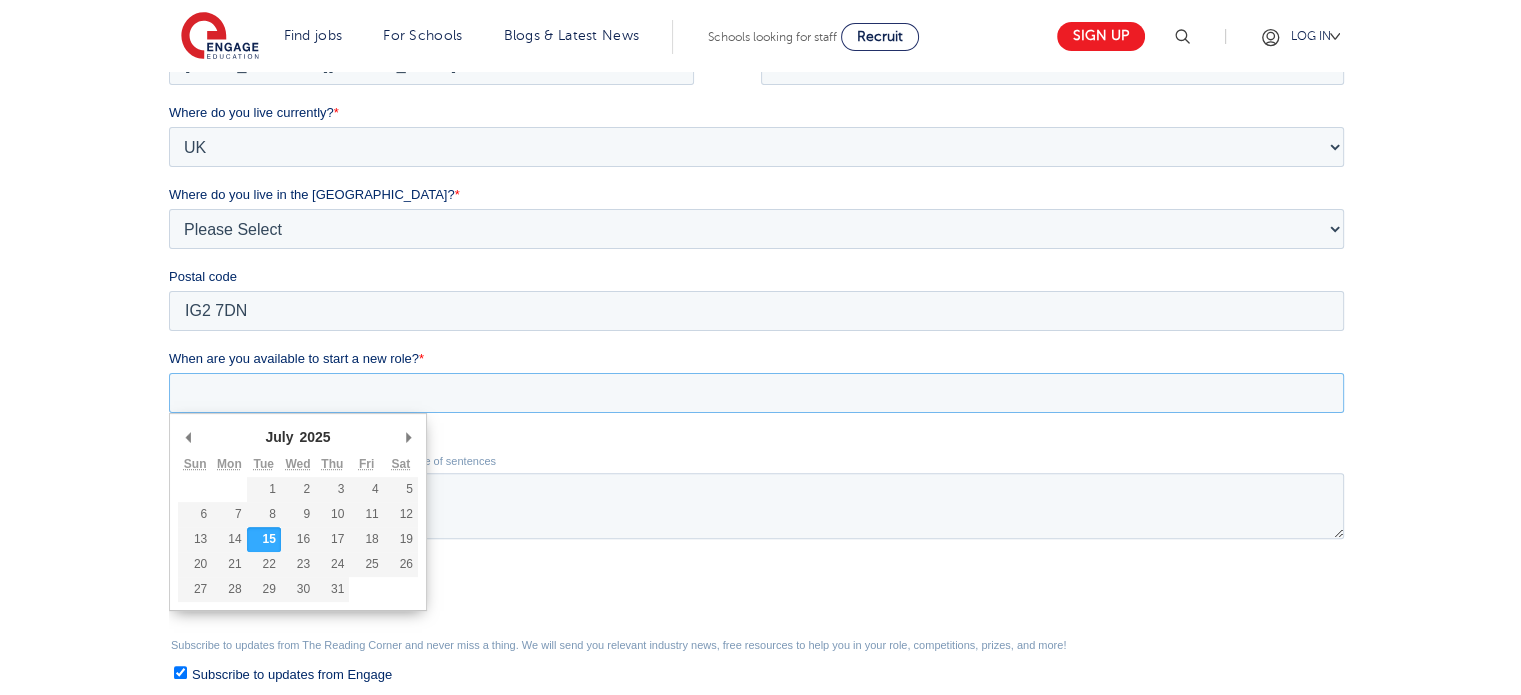 scroll, scrollTop: 520, scrollLeft: 0, axis: vertical 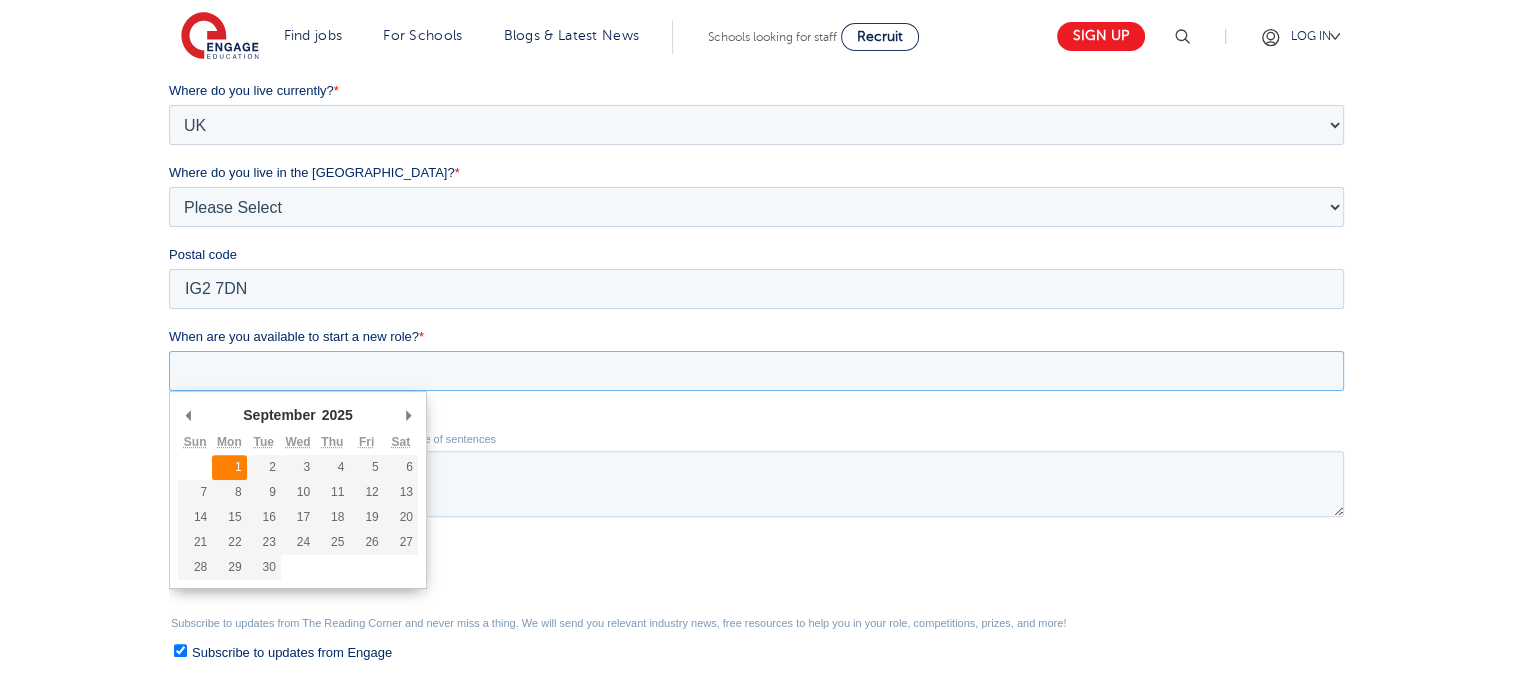 type on "[DATE]" 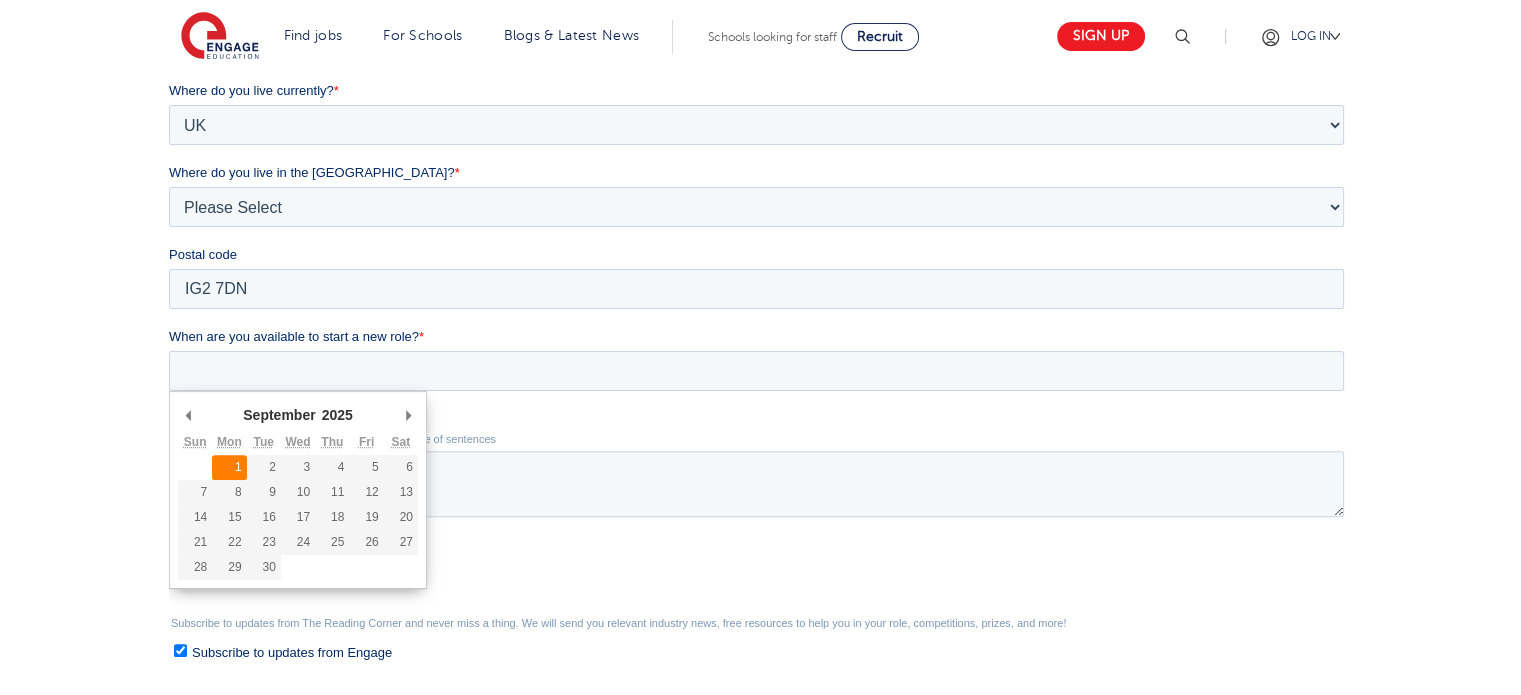 type on "[DATE]" 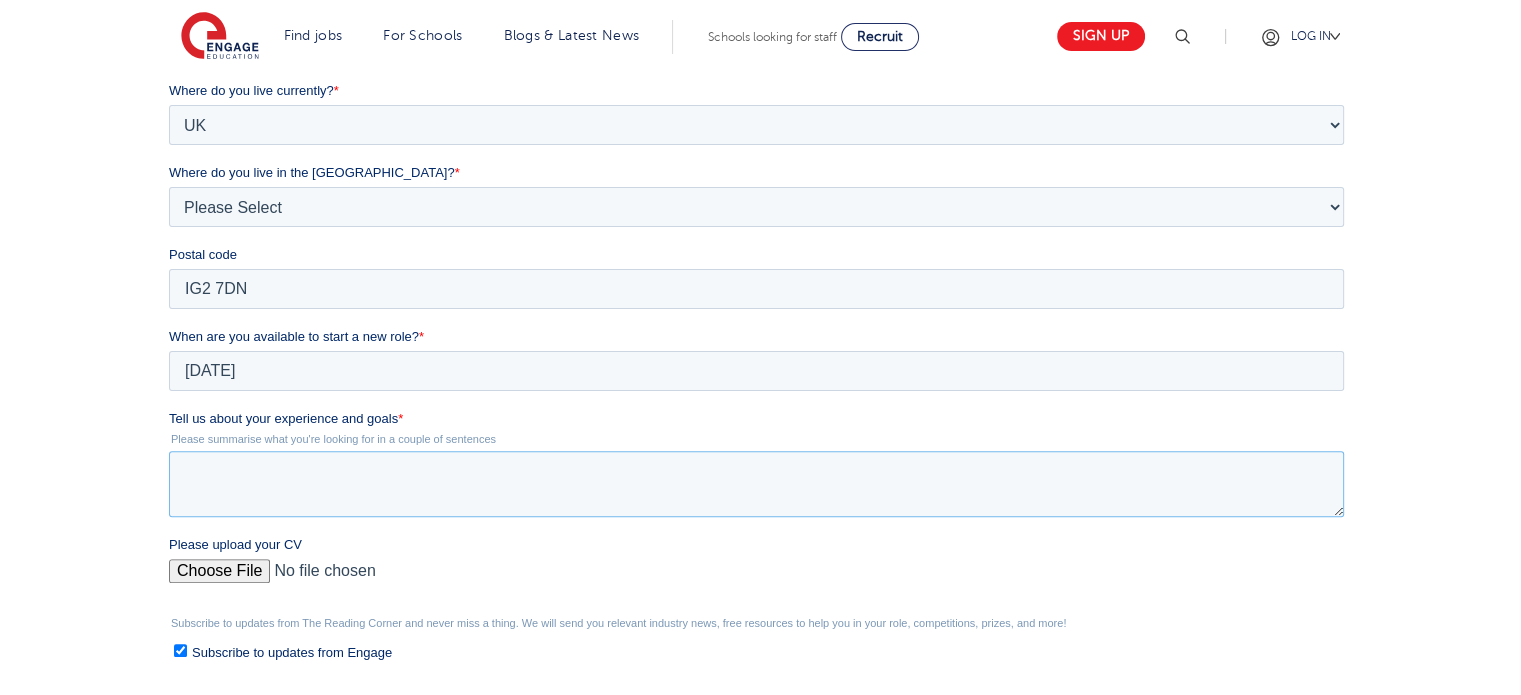 click on "Tell us about your experience and goals *" at bounding box center (756, 484) 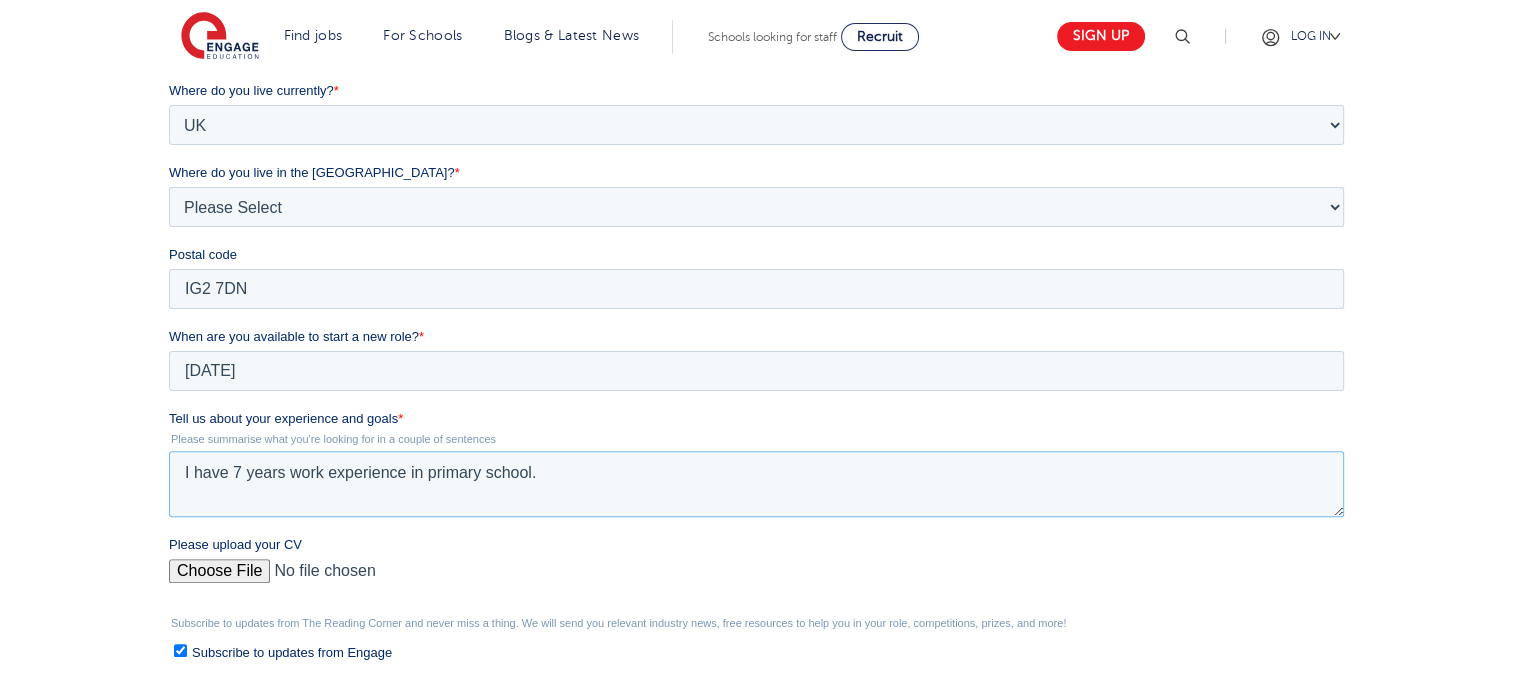 type on "I have 7 years work experience in primary school." 